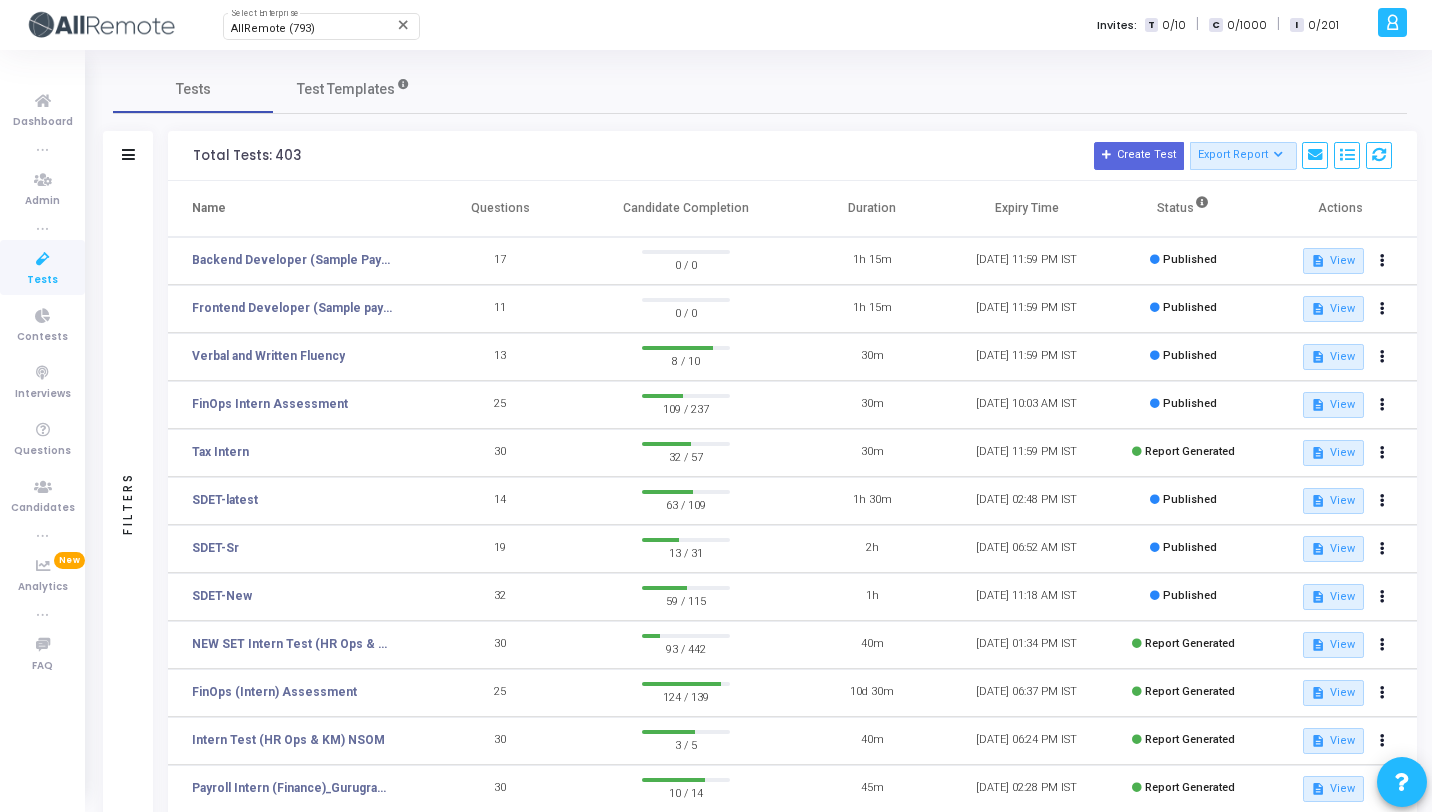 scroll, scrollTop: 0, scrollLeft: 0, axis: both 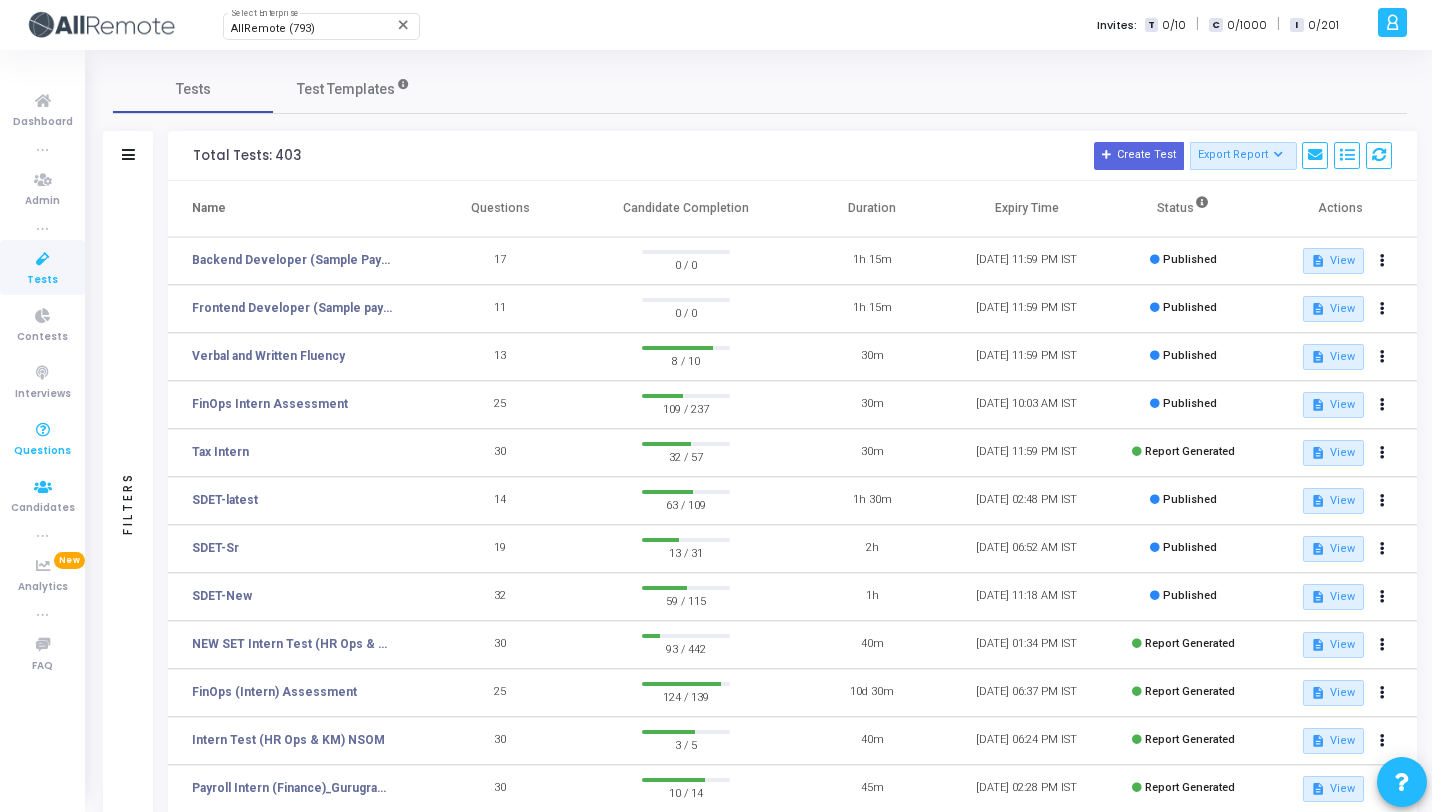 click on "Questions" at bounding box center (42, 451) 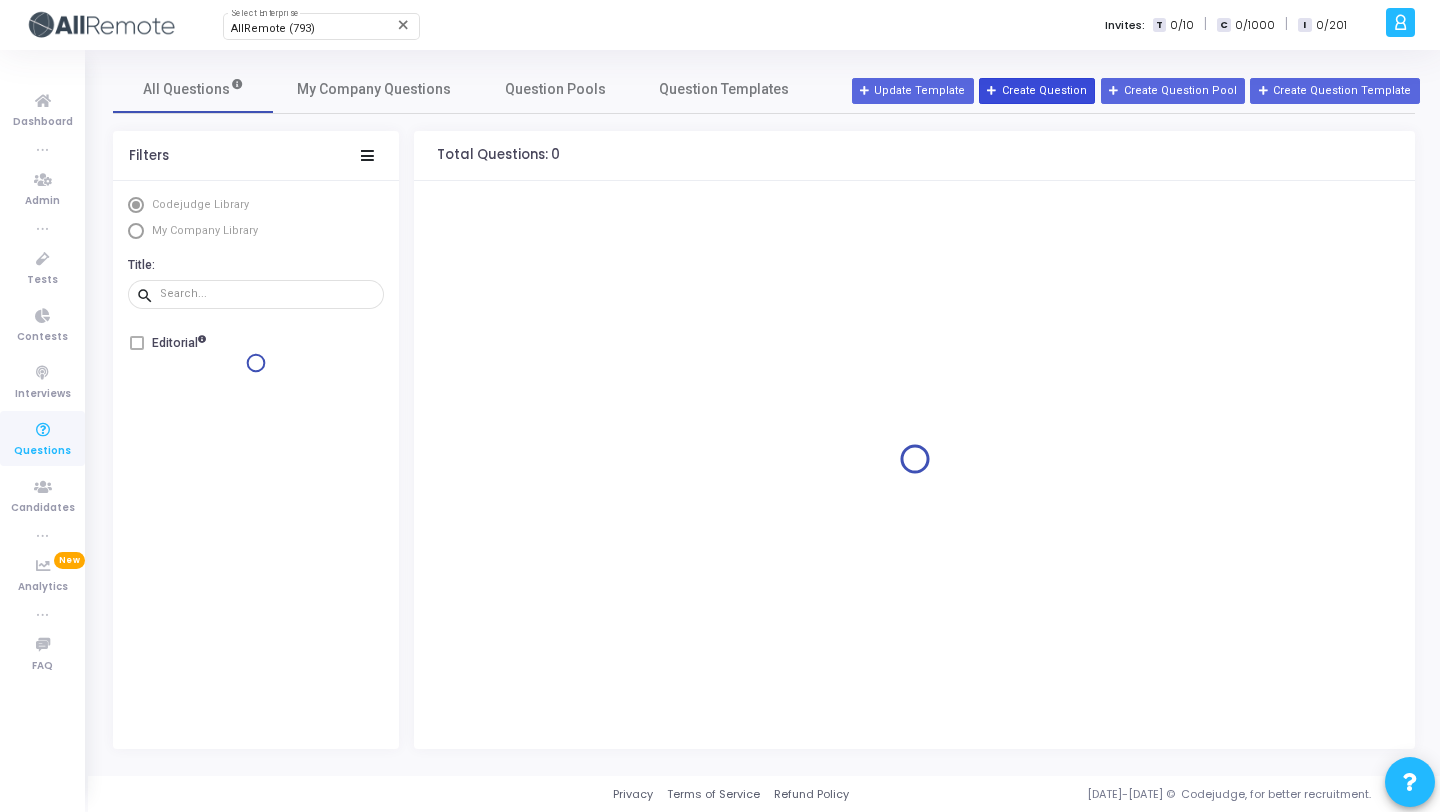 click on "Create Question" at bounding box center [1037, 91] 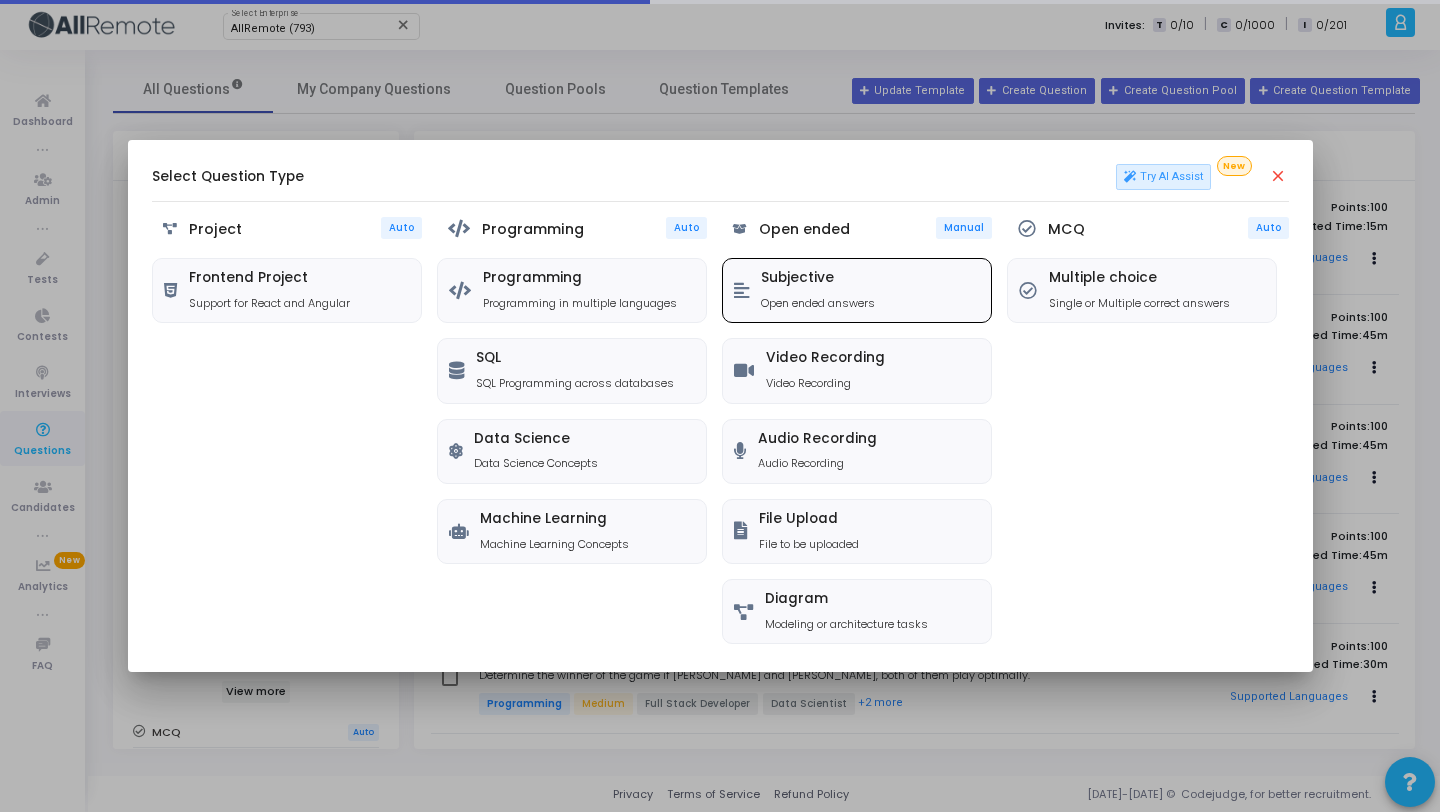 click on "Subjective" at bounding box center [818, 278] 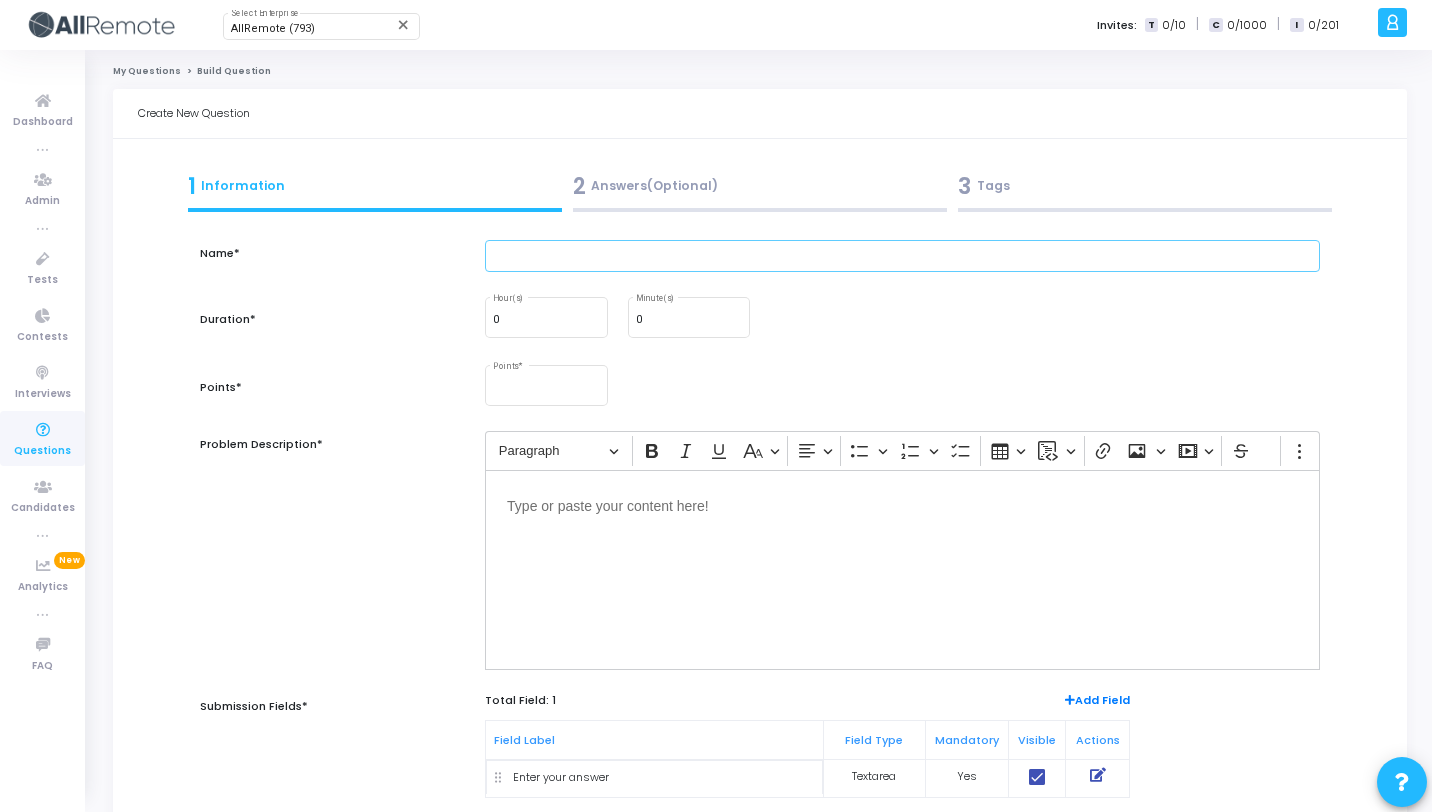 click at bounding box center (902, 256) 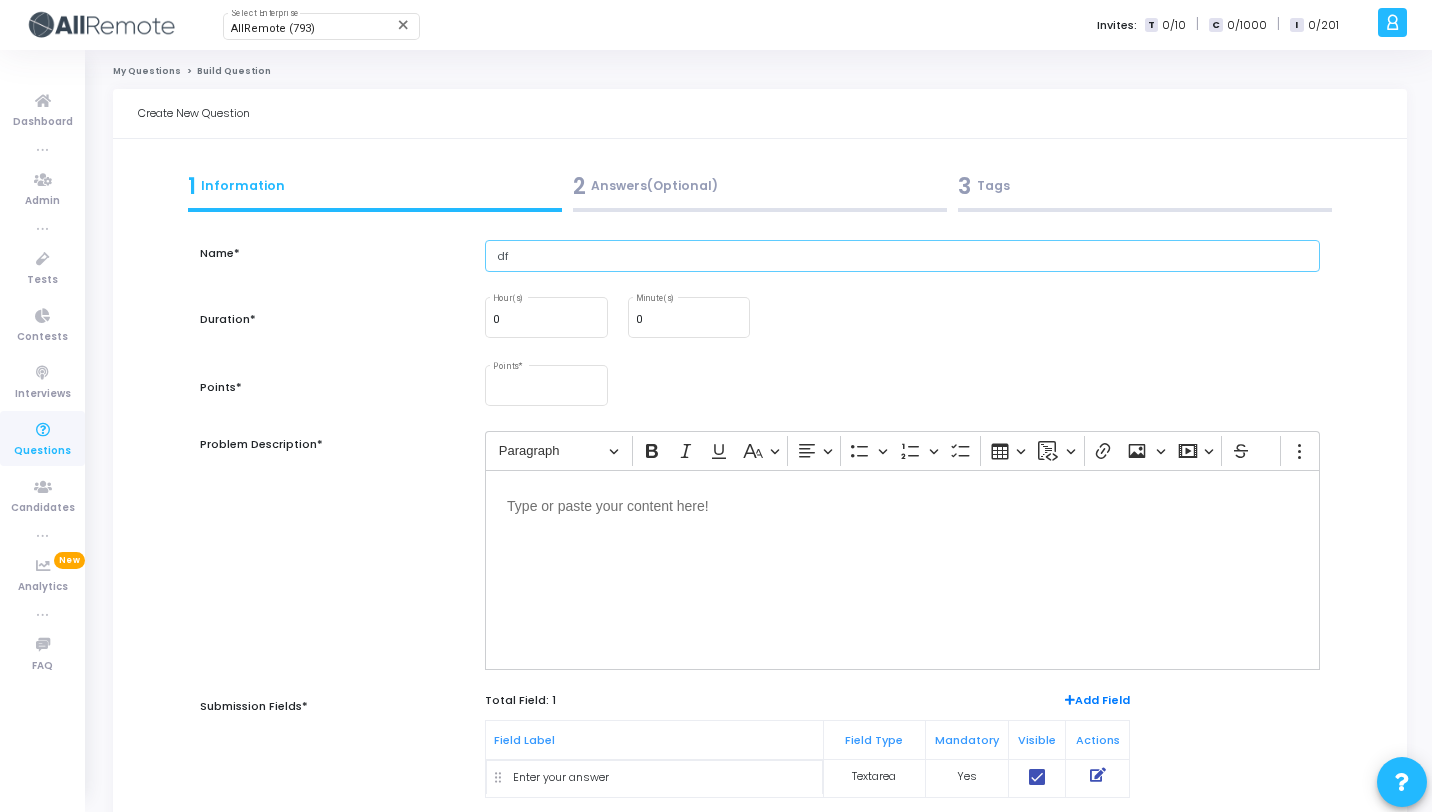 type on "df" 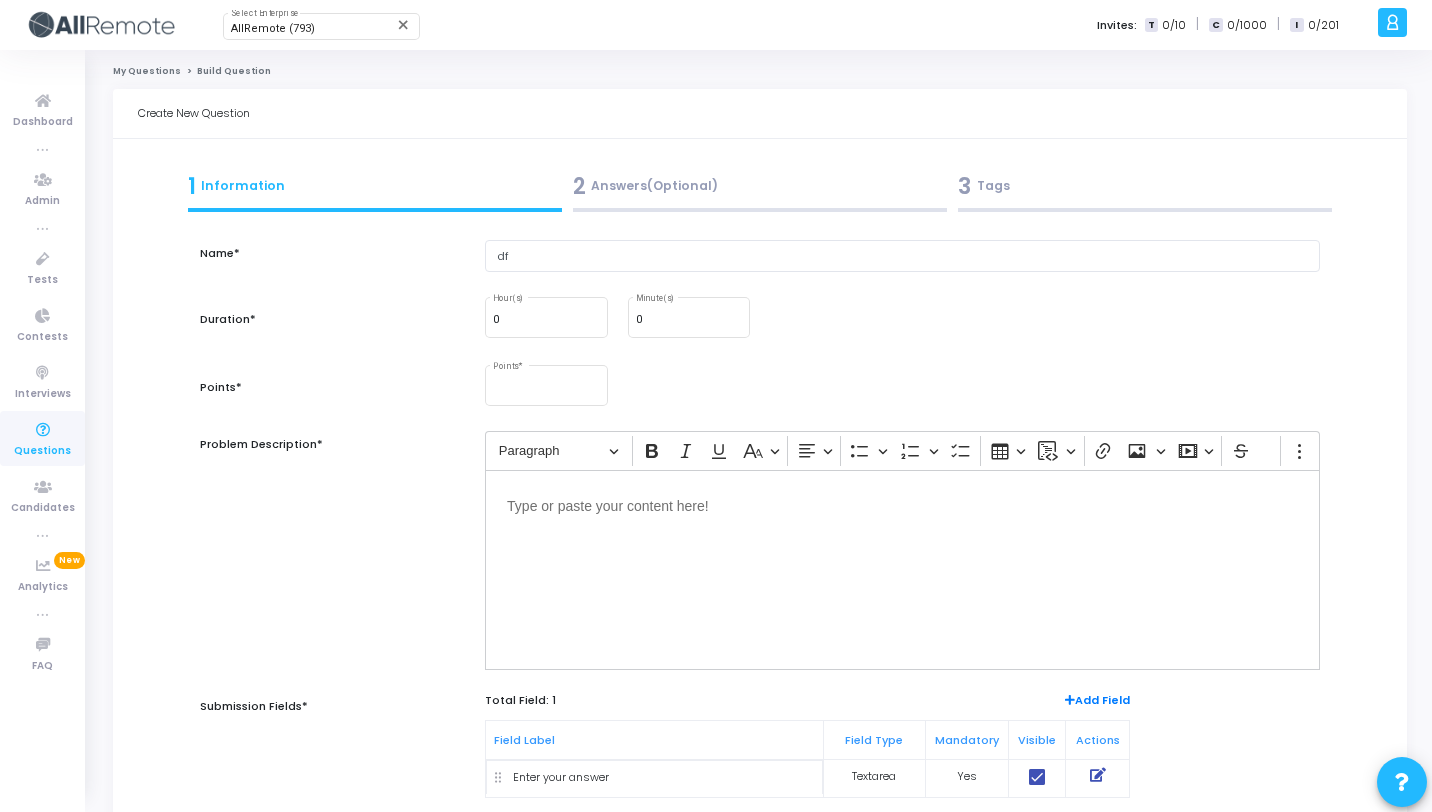 click at bounding box center (902, 504) 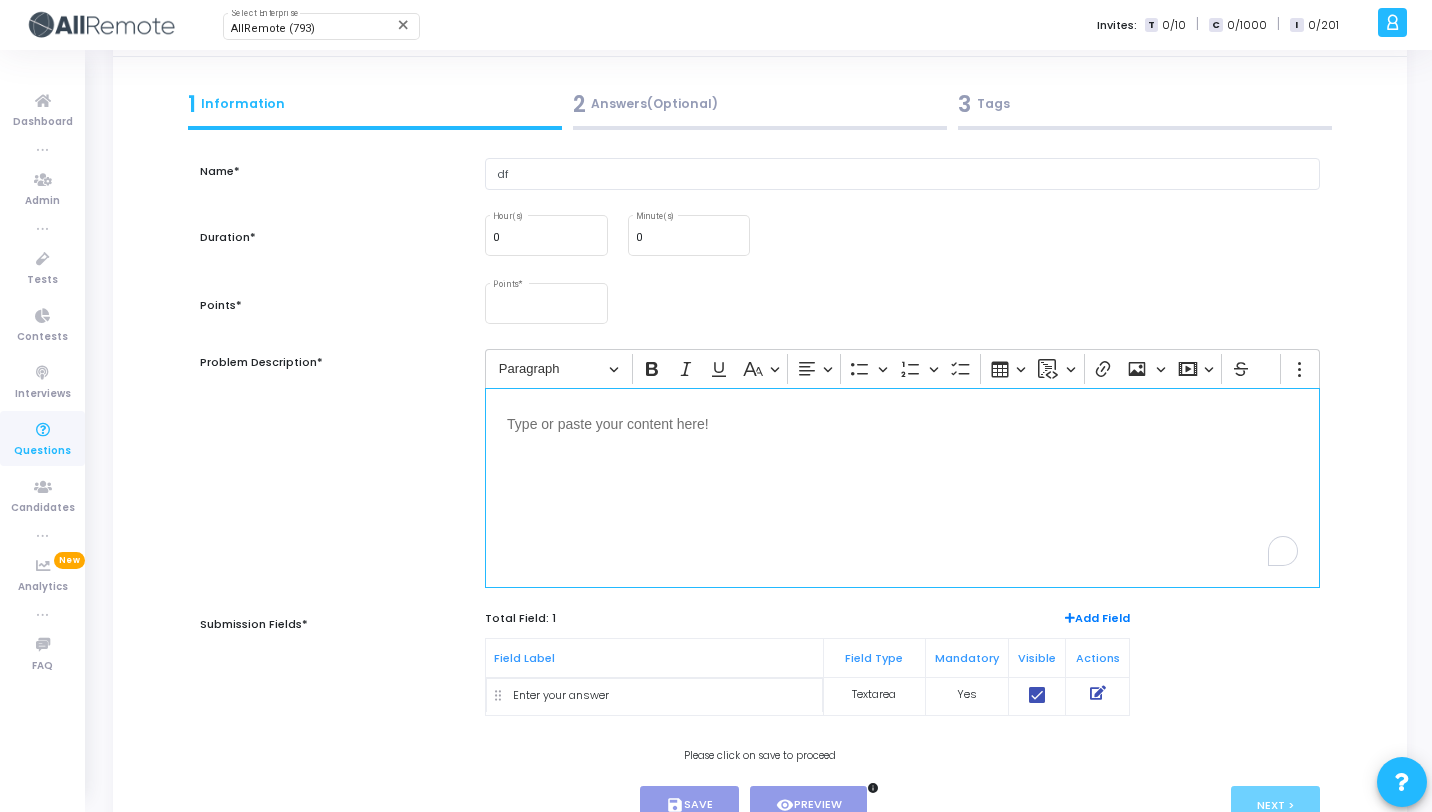 scroll, scrollTop: 183, scrollLeft: 0, axis: vertical 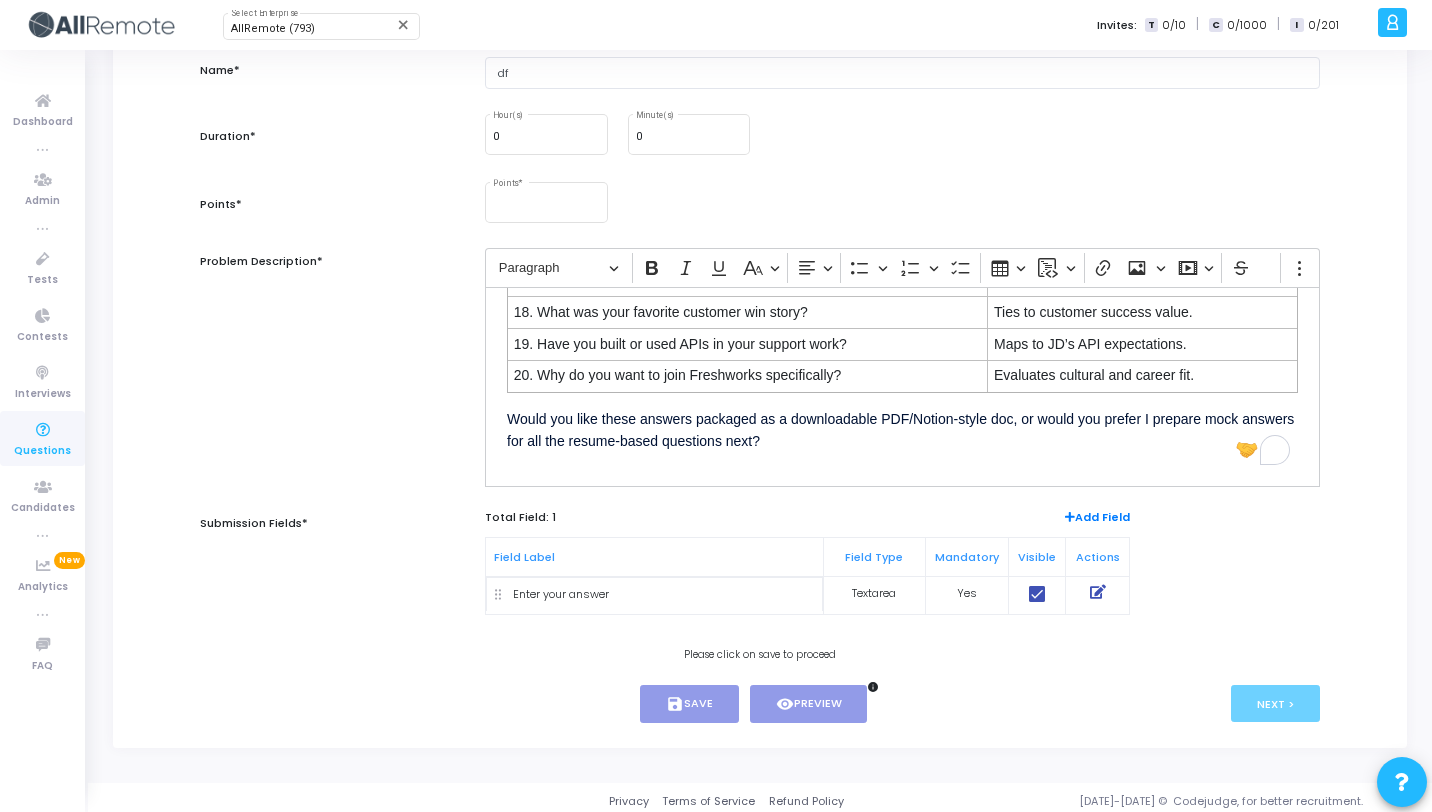 click on "Submission Fields* Total Field: 1   Add Field  Field Label  Field Type  Mandatory  Visible  Actions   Enter your answer   Textarea   Yes" at bounding box center [760, 562] 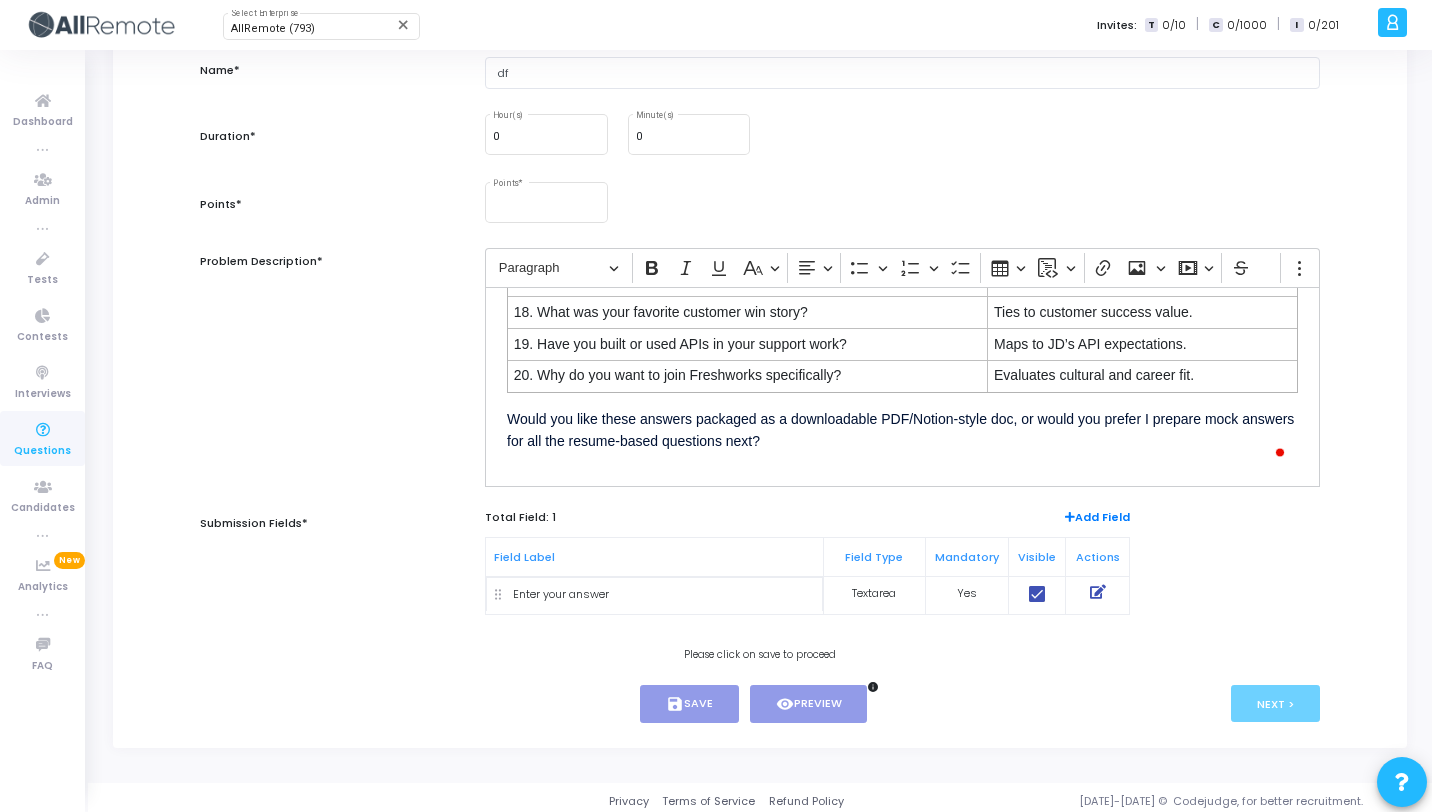 scroll, scrollTop: 3326, scrollLeft: 0, axis: vertical 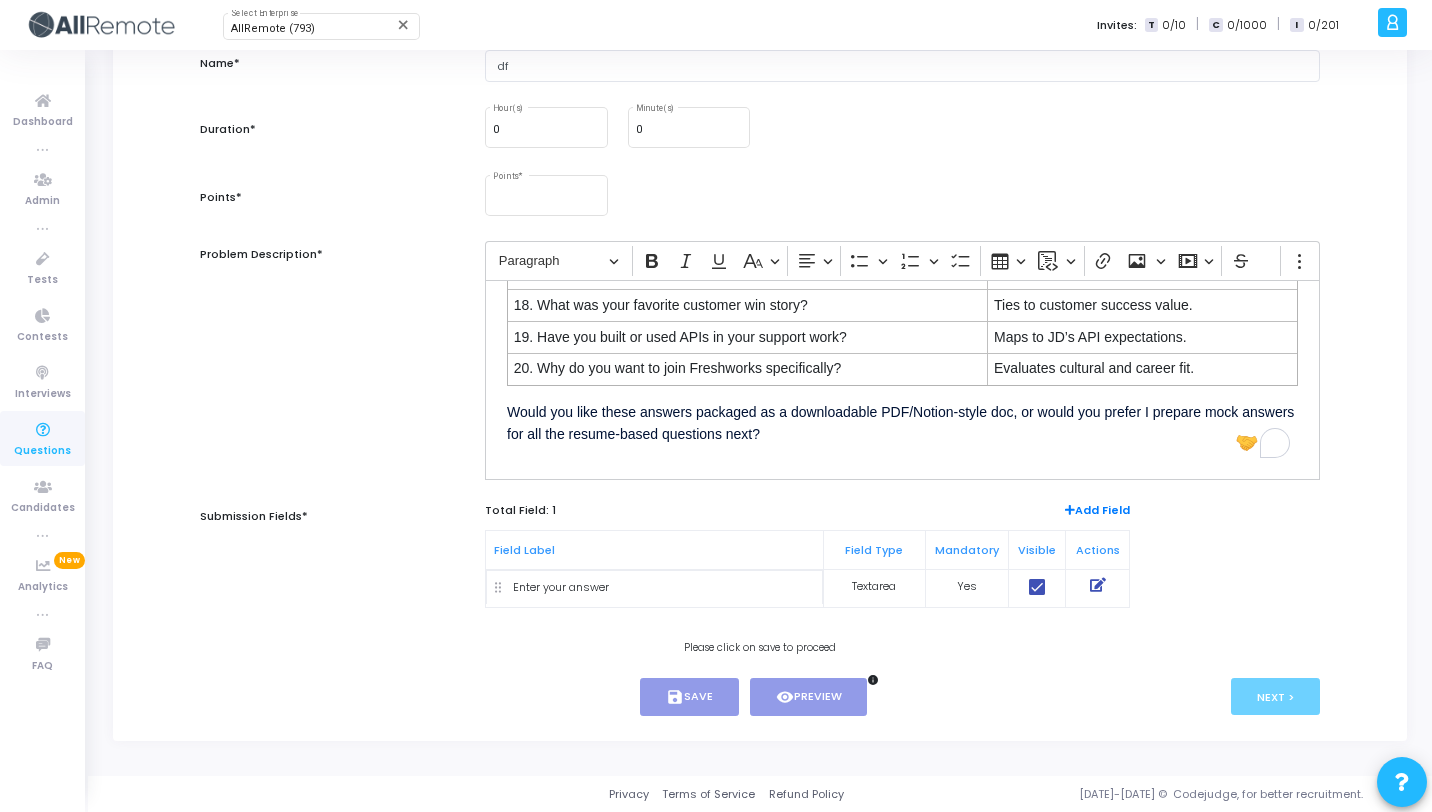 click on "Would you like these answers packaged as a downloadable PDF/Notion-style doc, or would you prefer I prepare mock answers for all the resume-based questions next?" at bounding box center (902, 422) 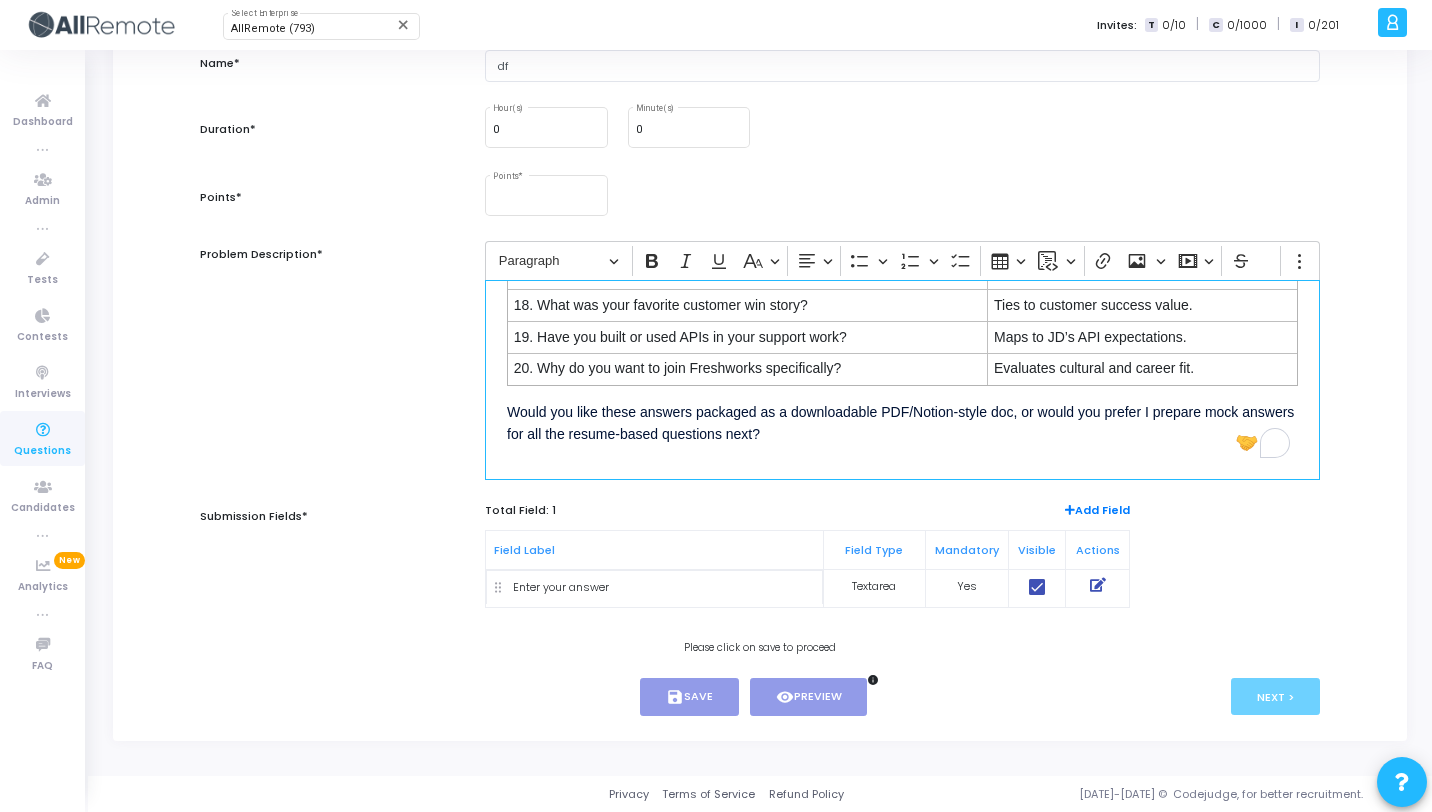scroll, scrollTop: 3350, scrollLeft: 0, axis: vertical 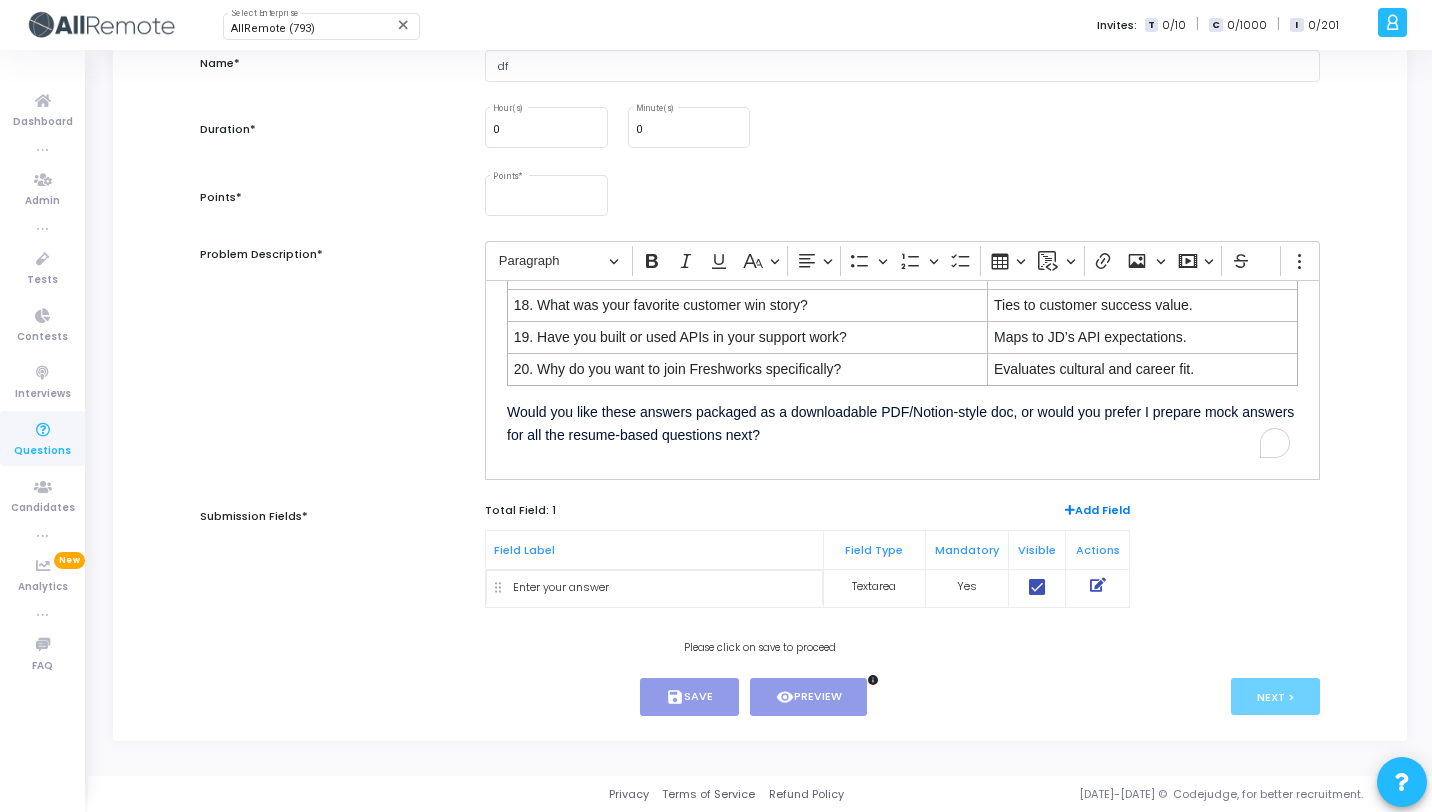 click at bounding box center [1098, 585] 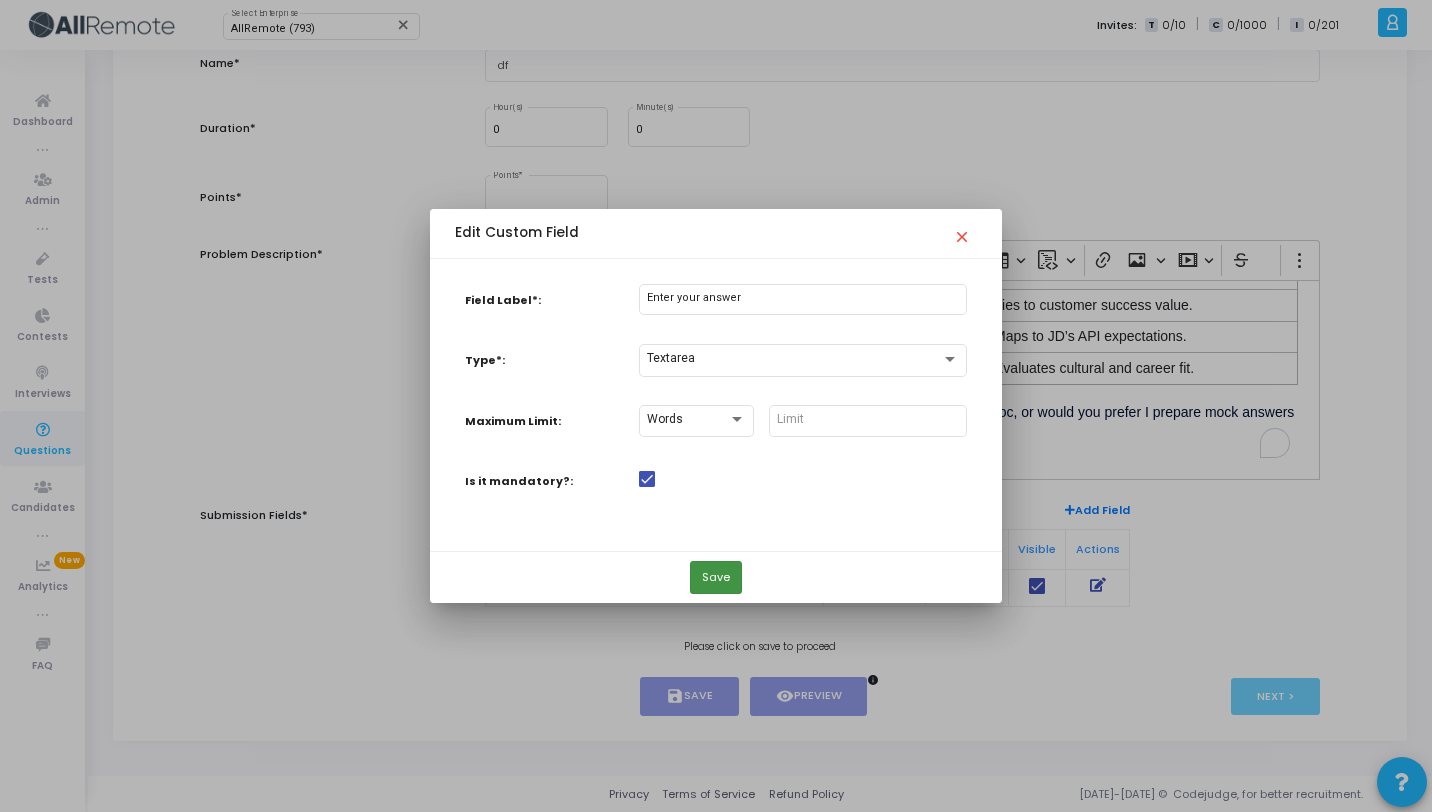 click on "Save" at bounding box center [716, 577] 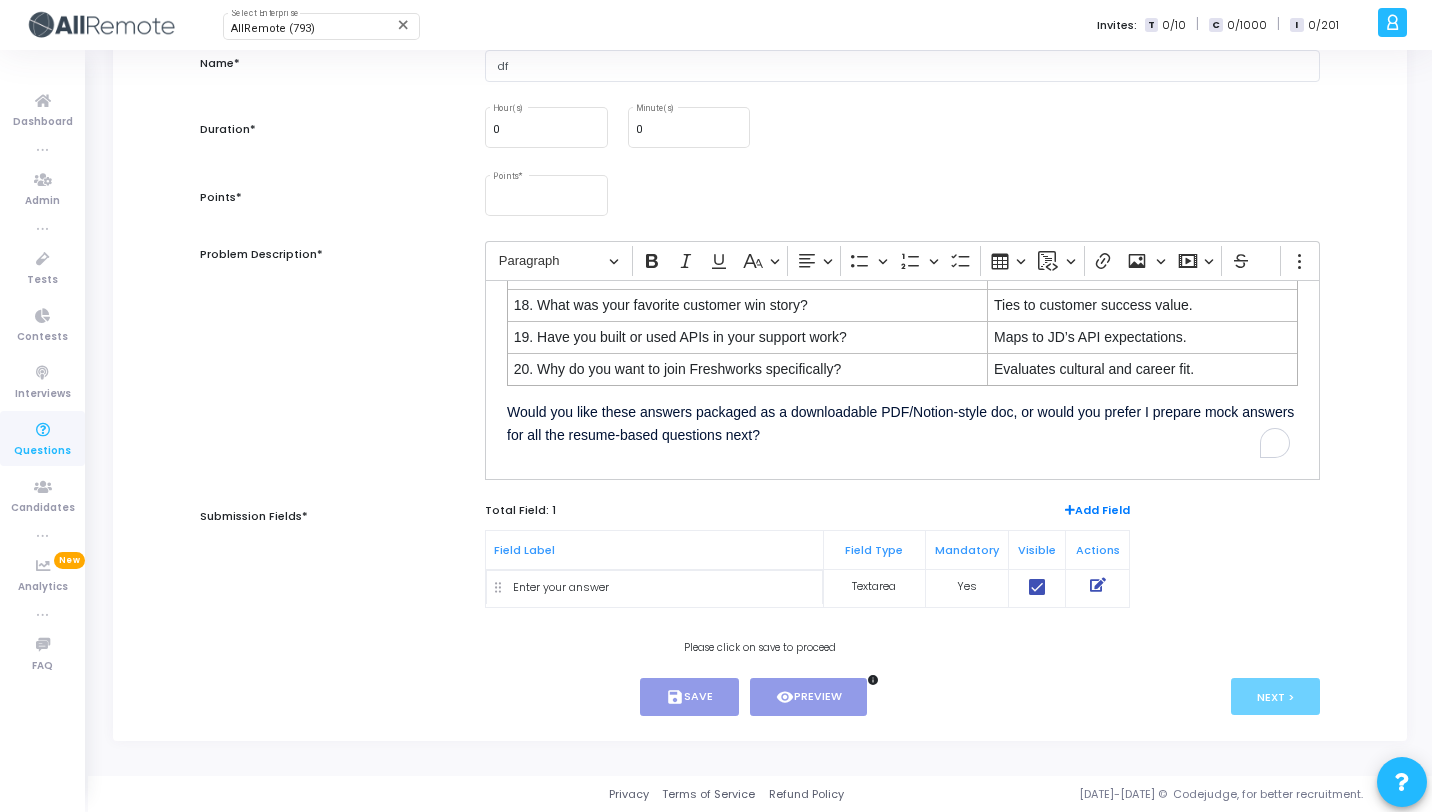 click at bounding box center (1098, 585) 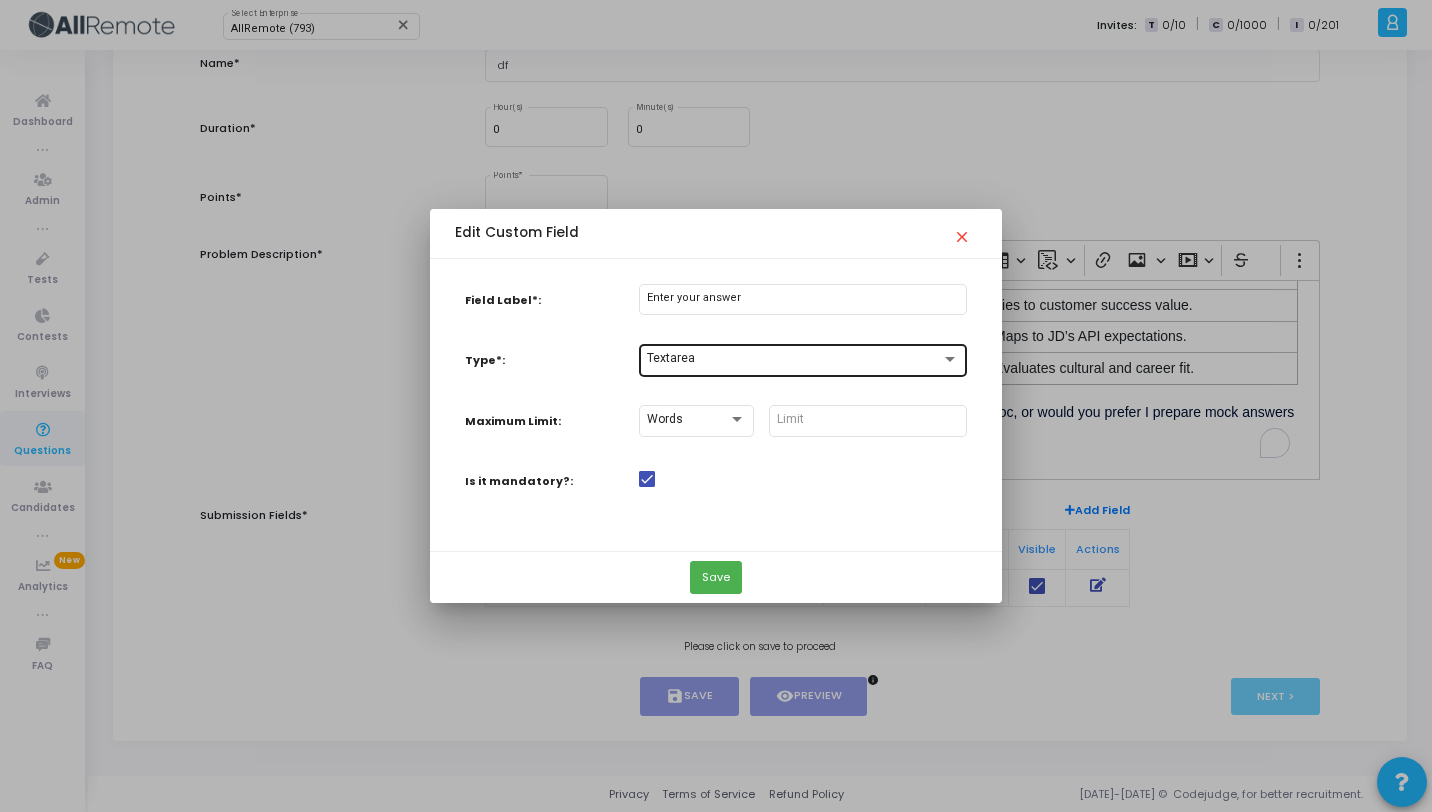 click on "Textarea" at bounding box center [794, 359] 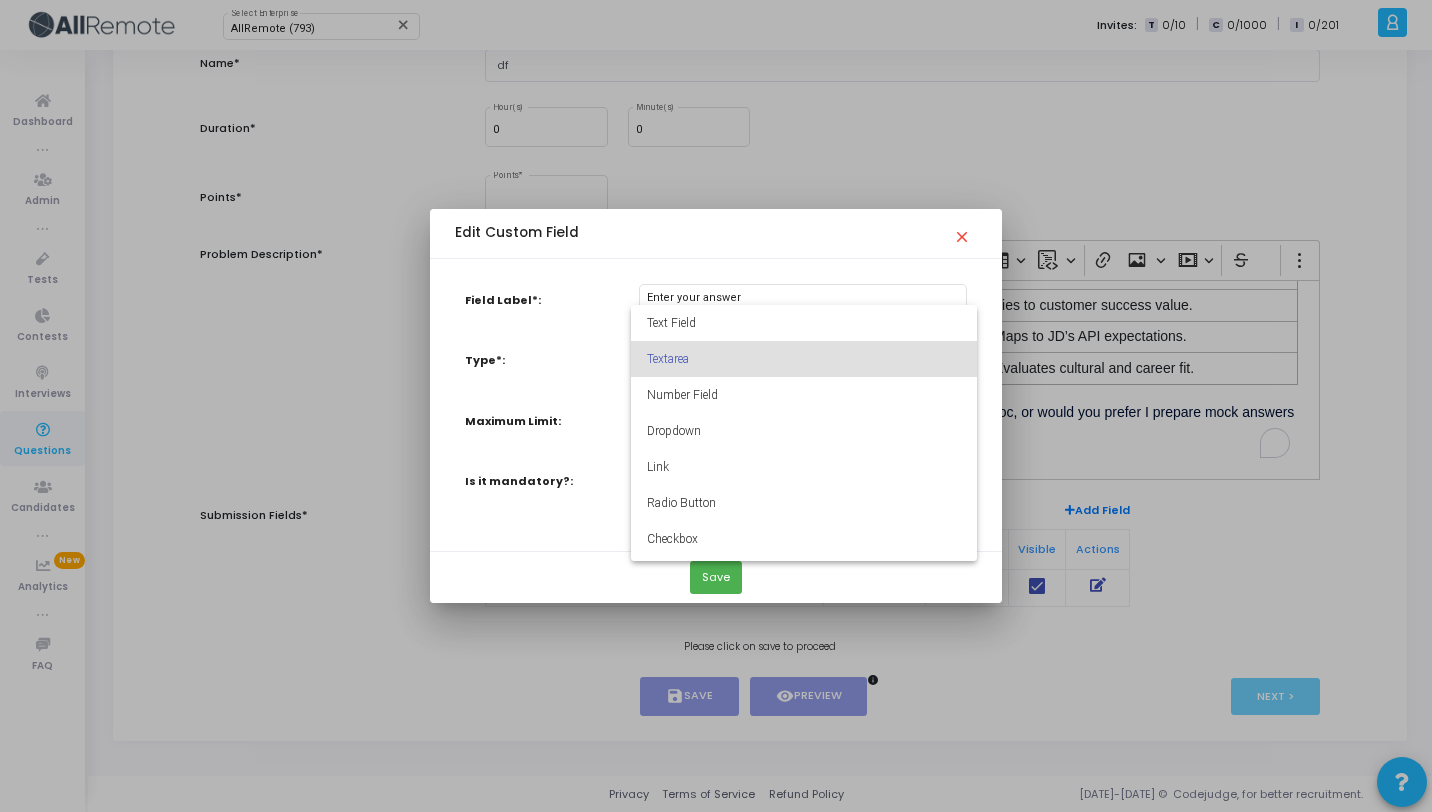 click on "Textarea" at bounding box center (804, 359) 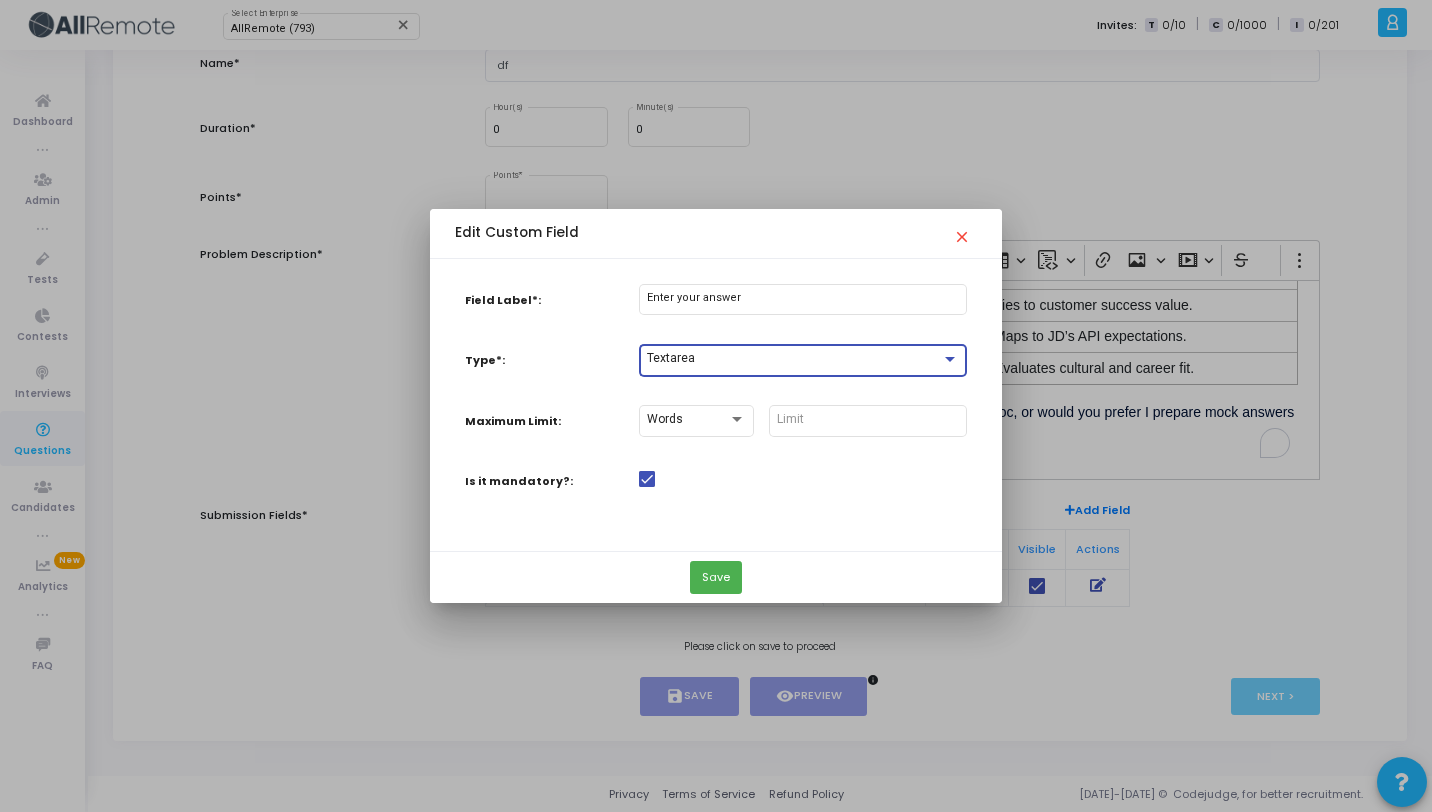 click at bounding box center (647, 479) 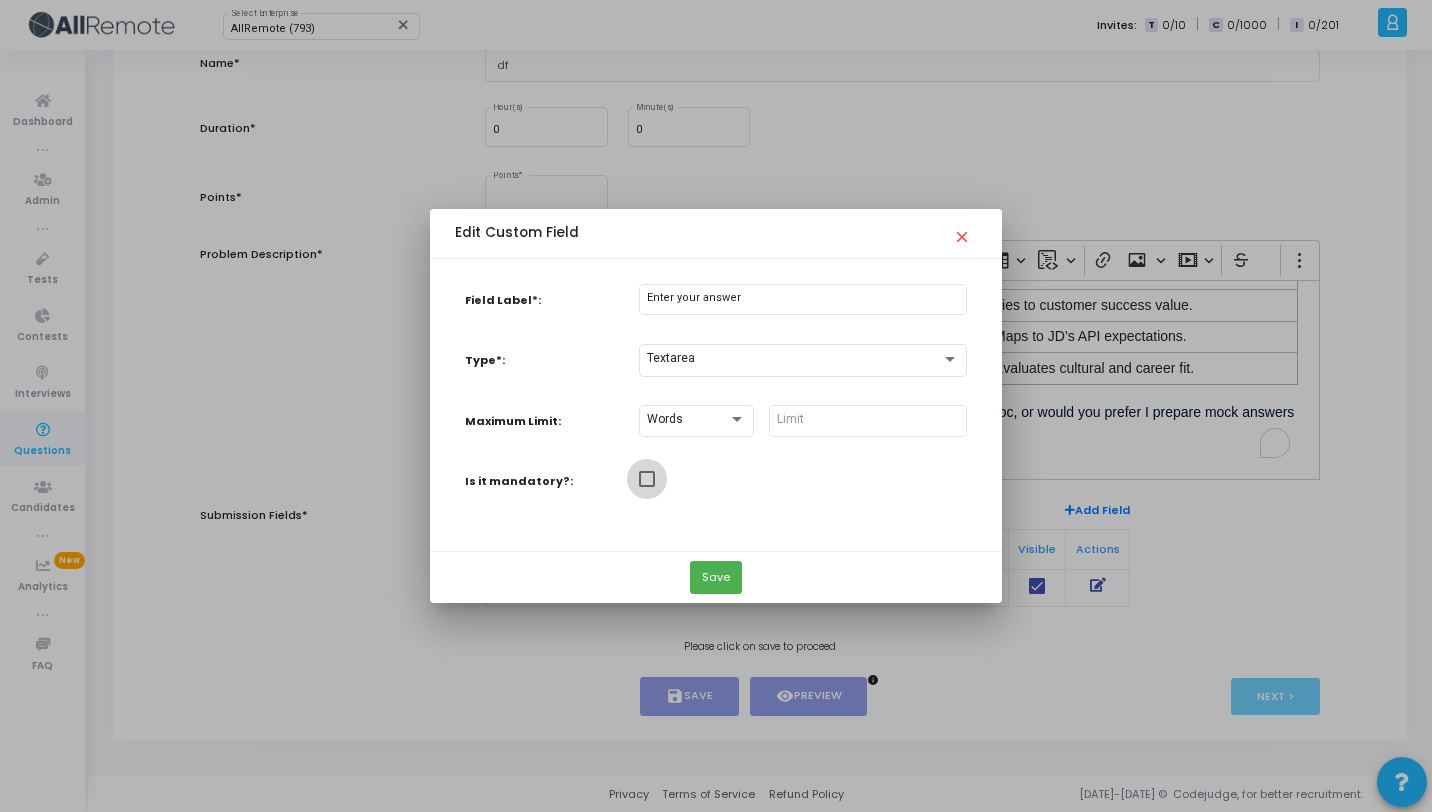 click at bounding box center [647, 479] 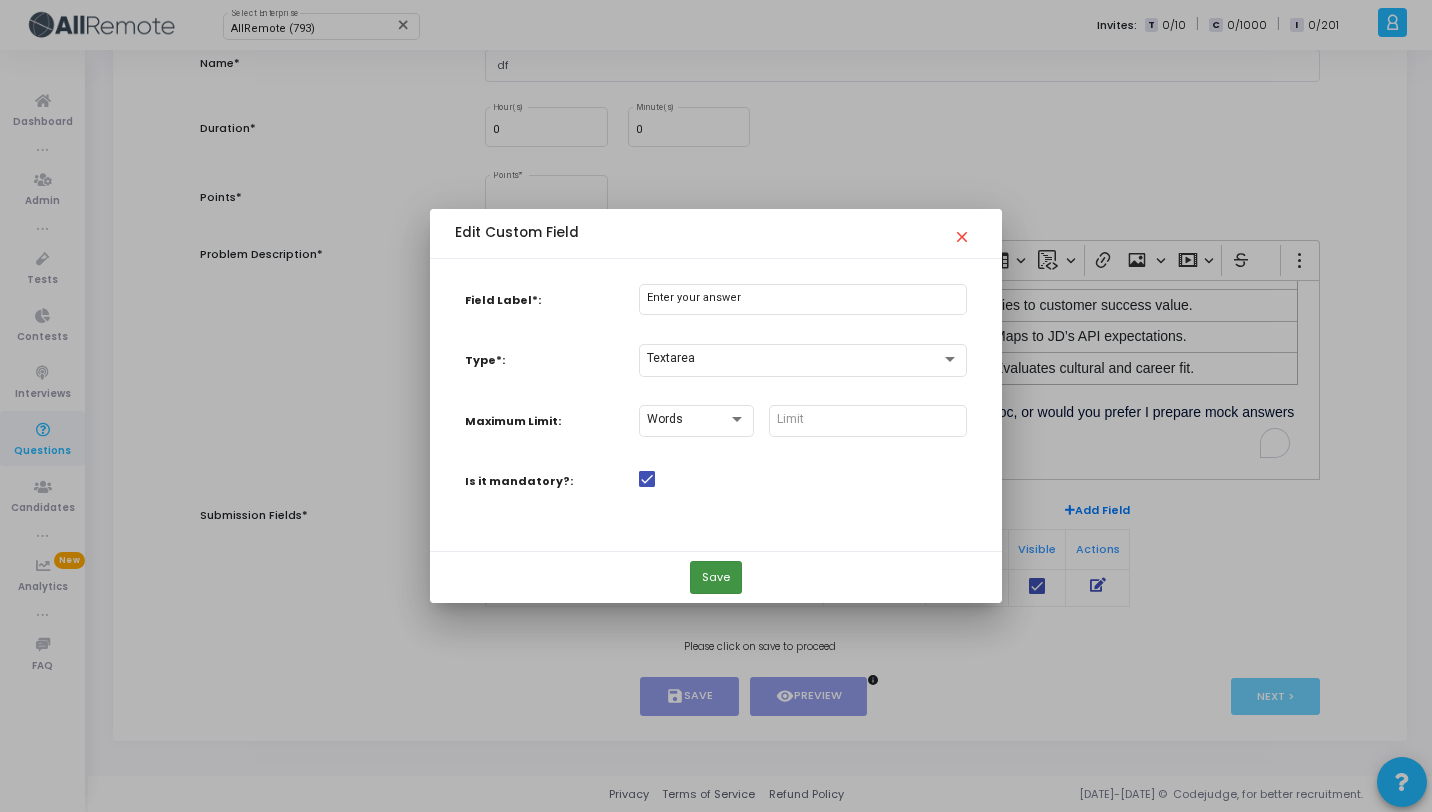 click on "Save" at bounding box center [716, 577] 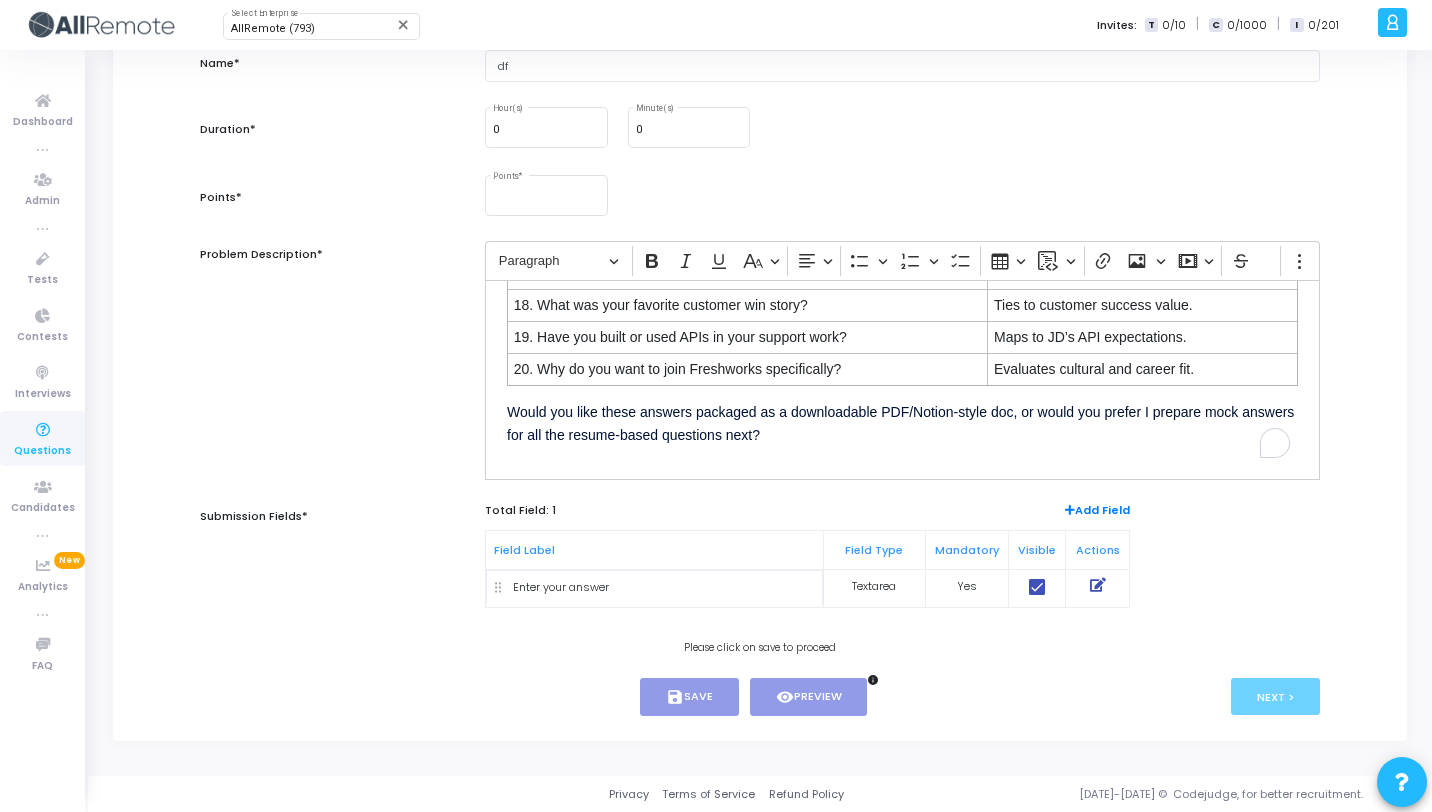 click at bounding box center (1098, 585) 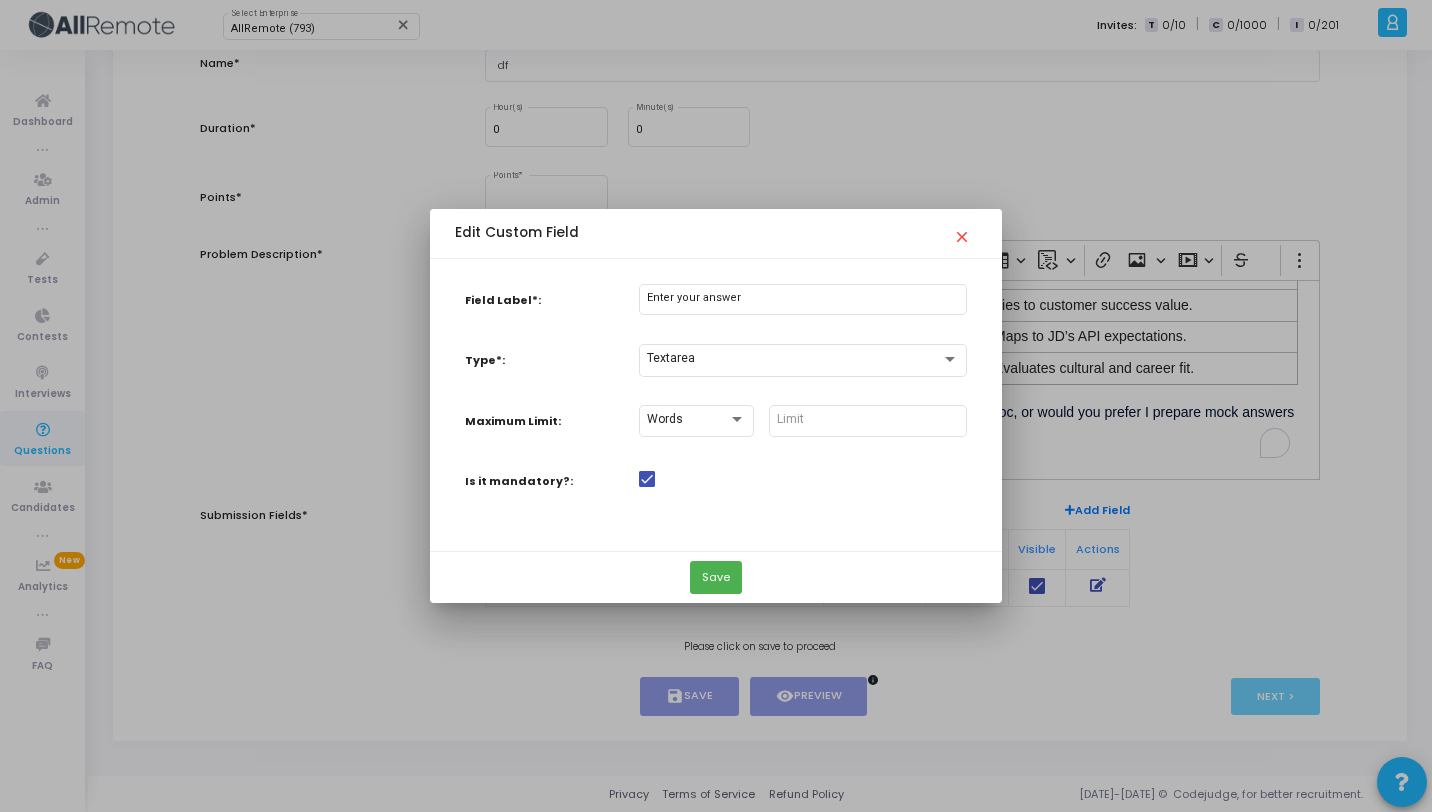click at bounding box center [647, 479] 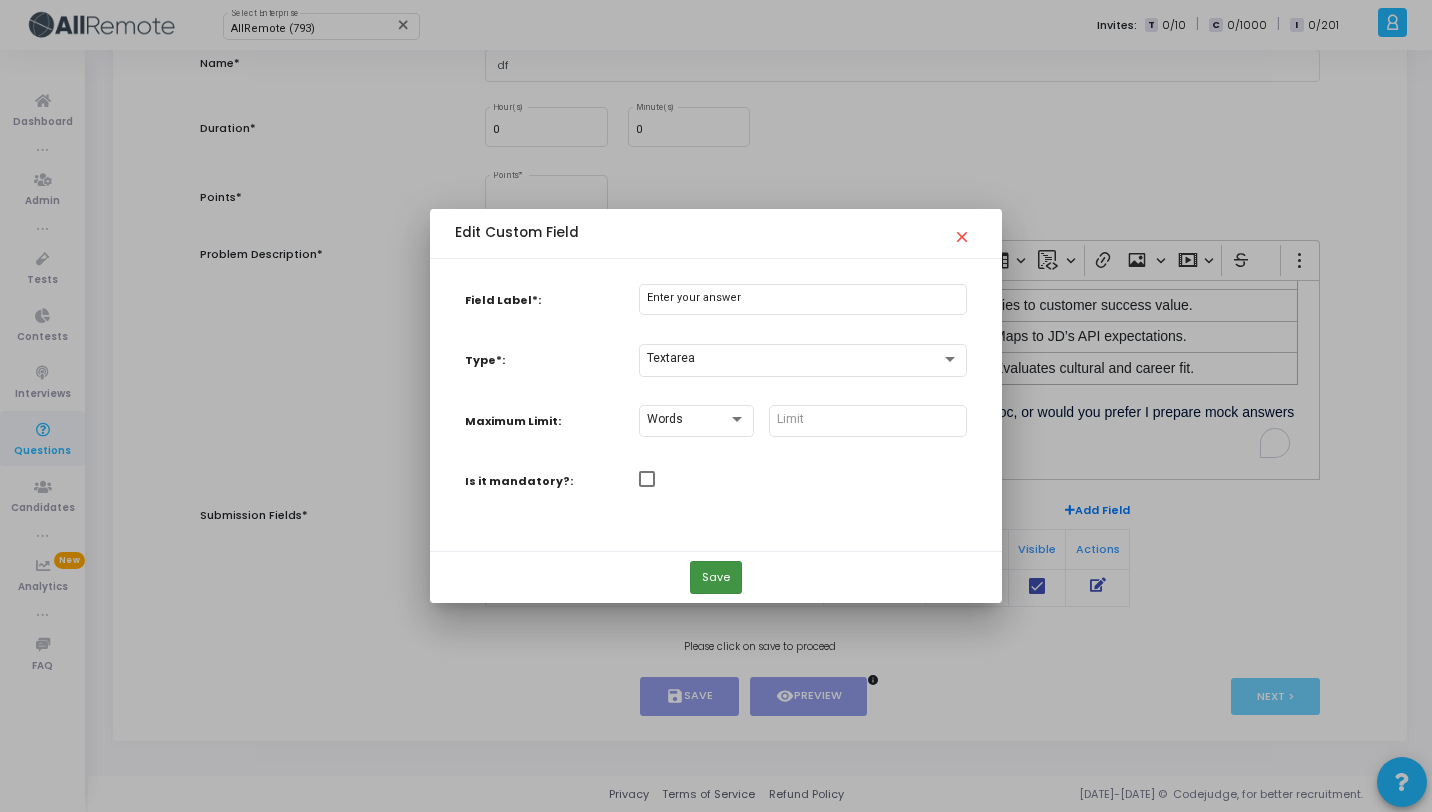 click on "Save" at bounding box center (716, 577) 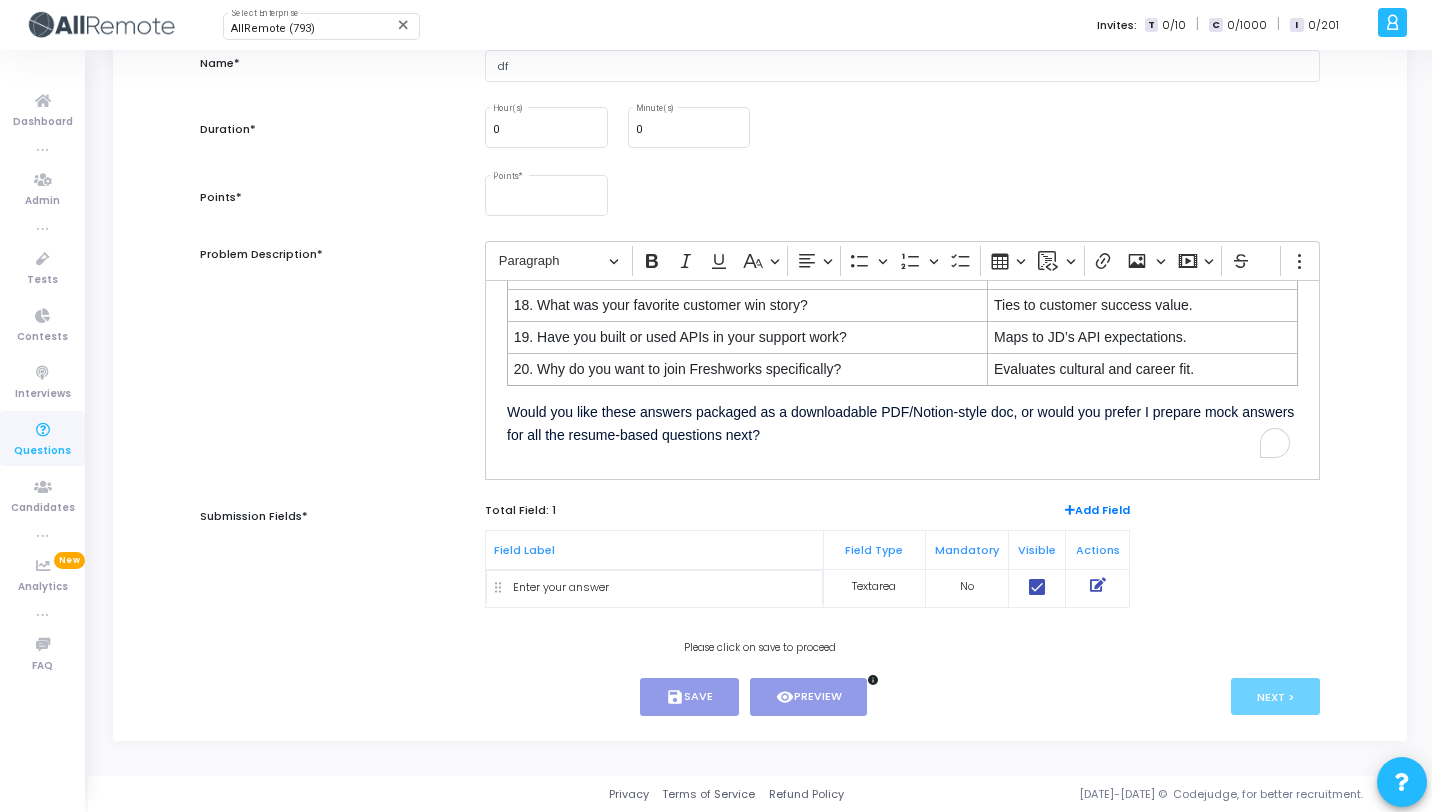click at bounding box center (1098, 585) 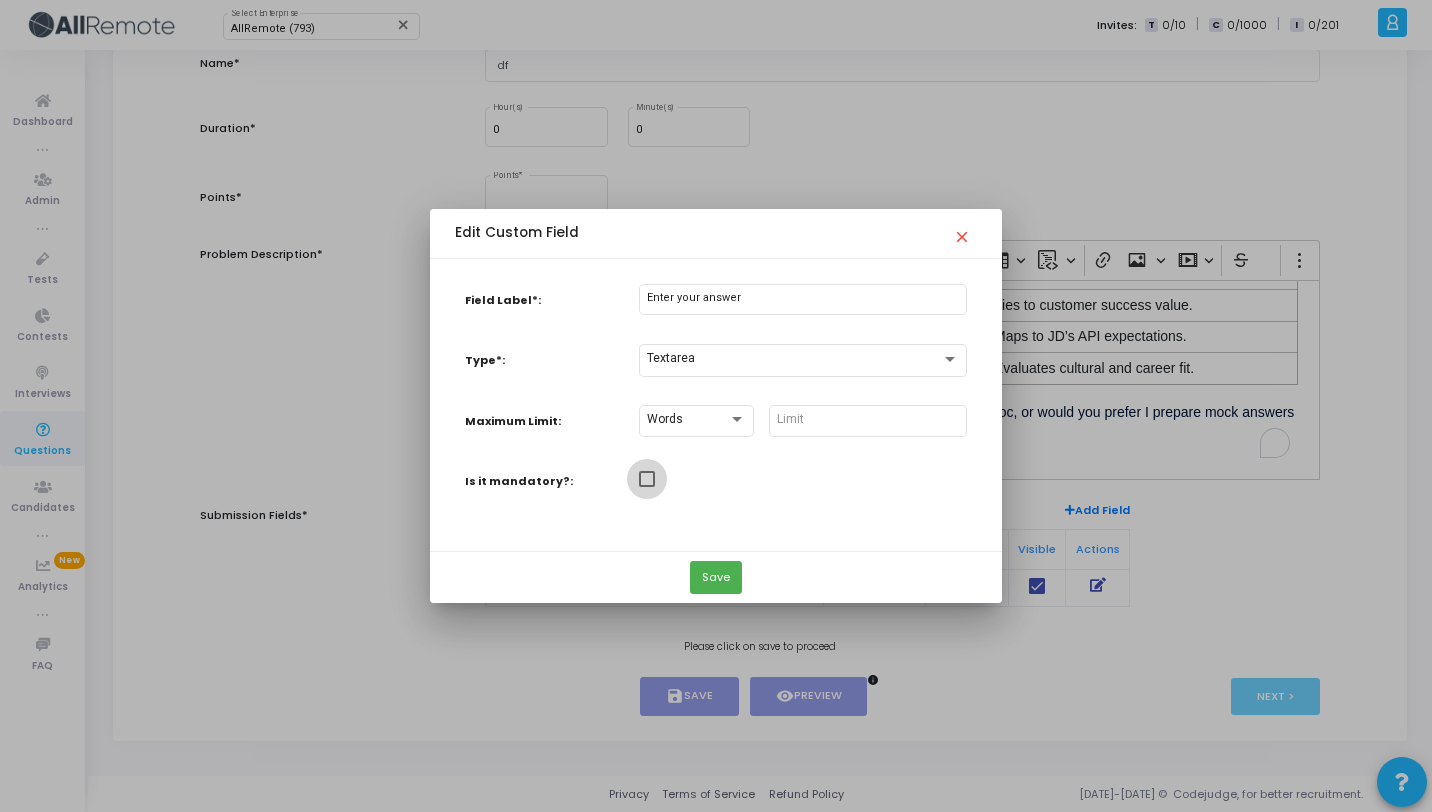 click at bounding box center [647, 479] 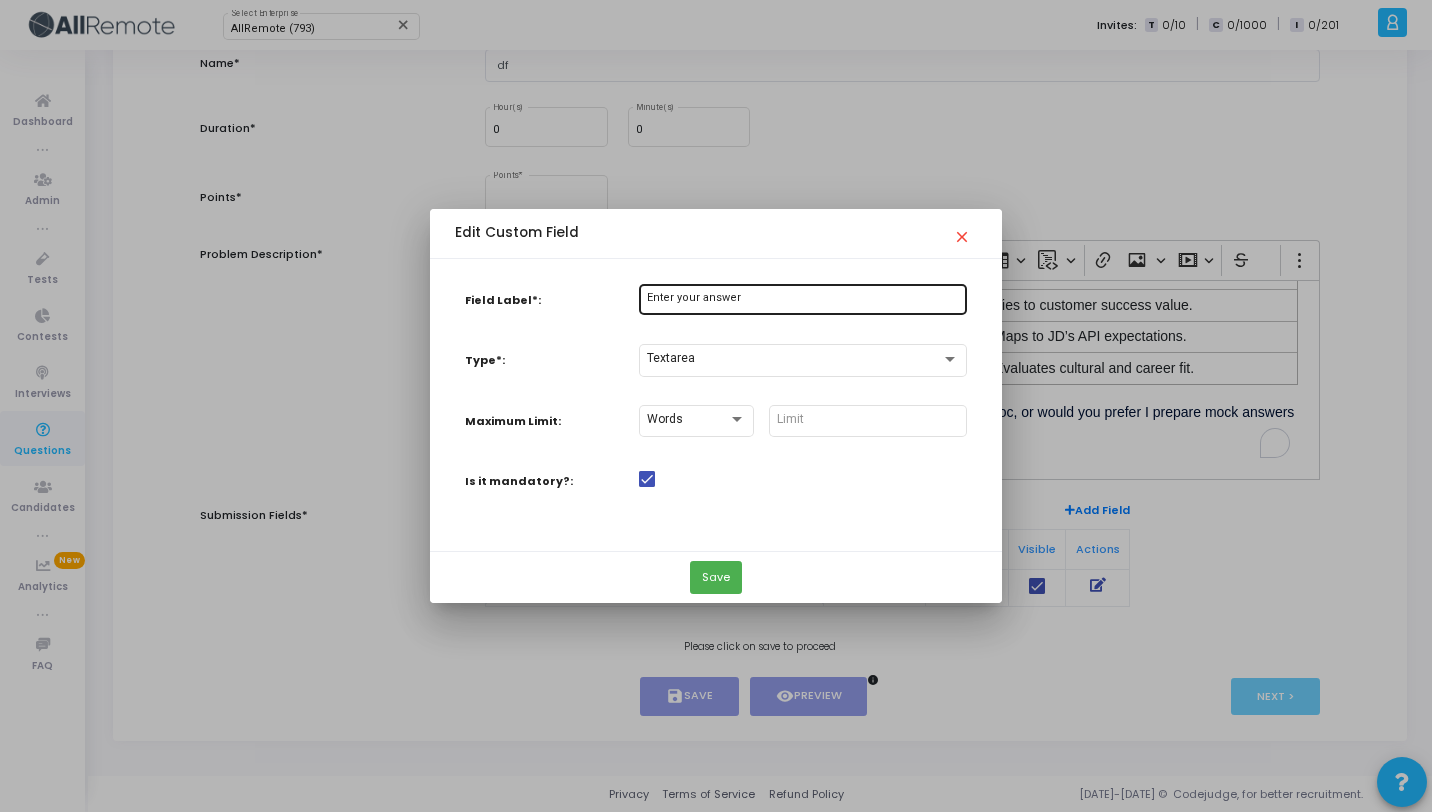click on "Enter your answer" at bounding box center (803, 298) 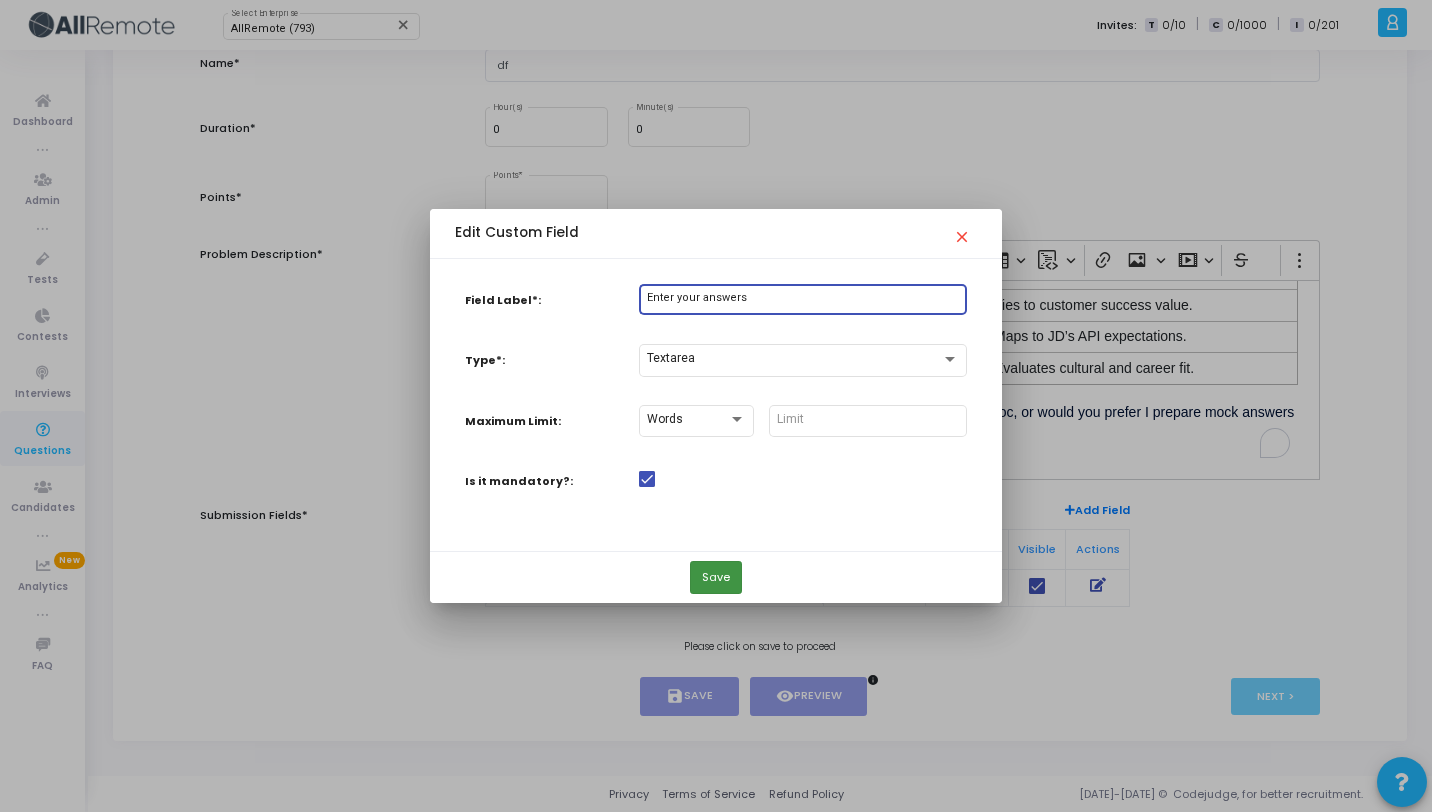 type on "Enter your answers" 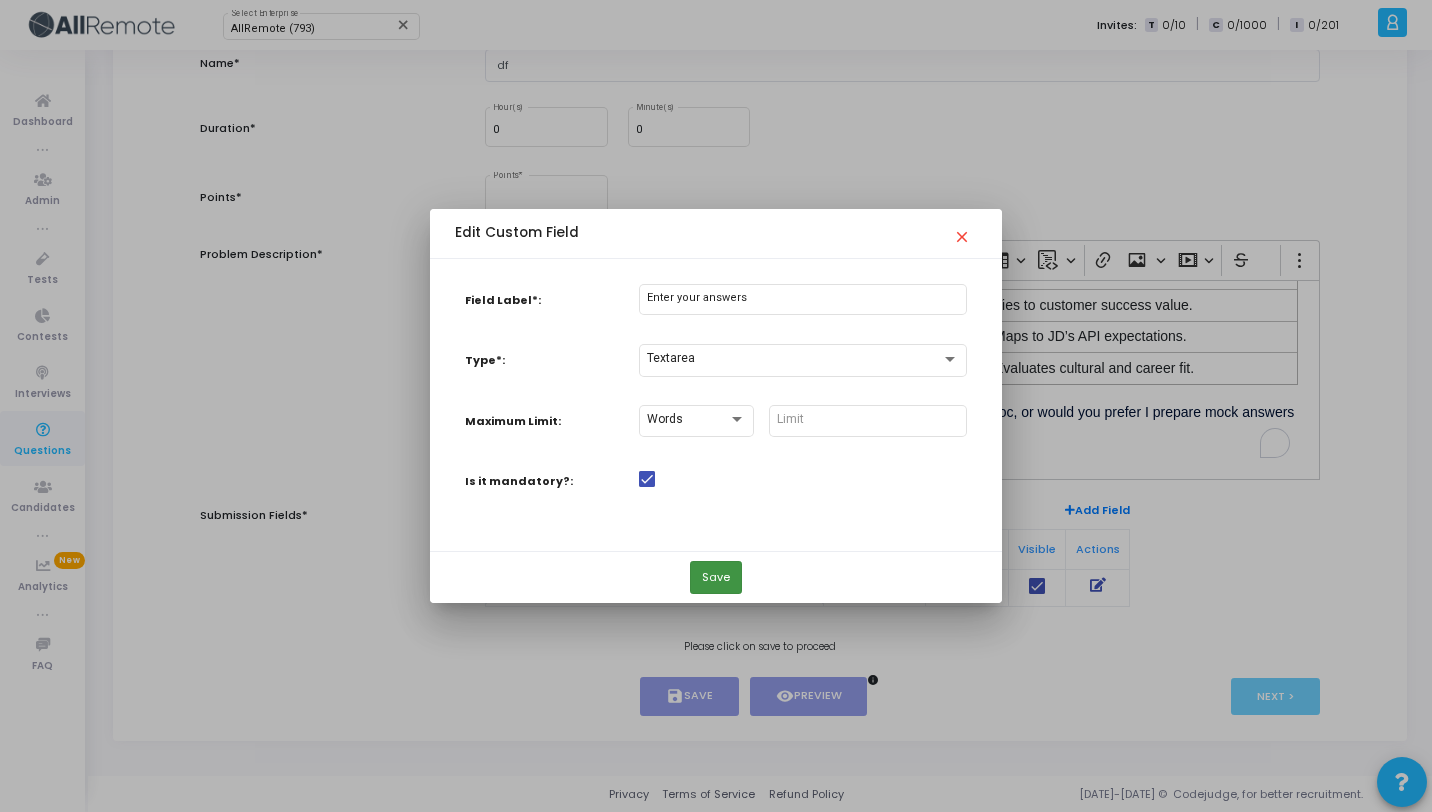 click on "Save" at bounding box center (716, 577) 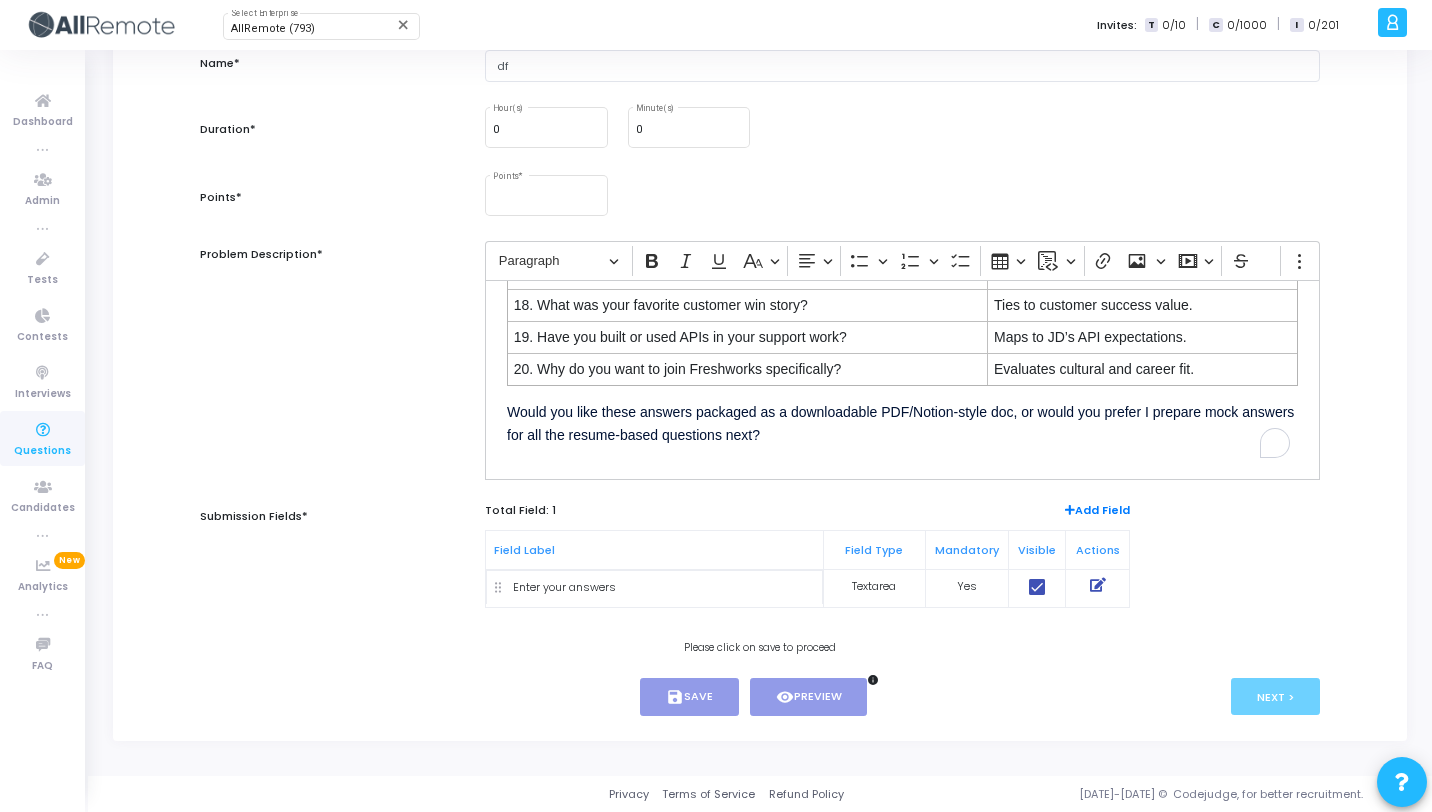 click at bounding box center [1097, 588] 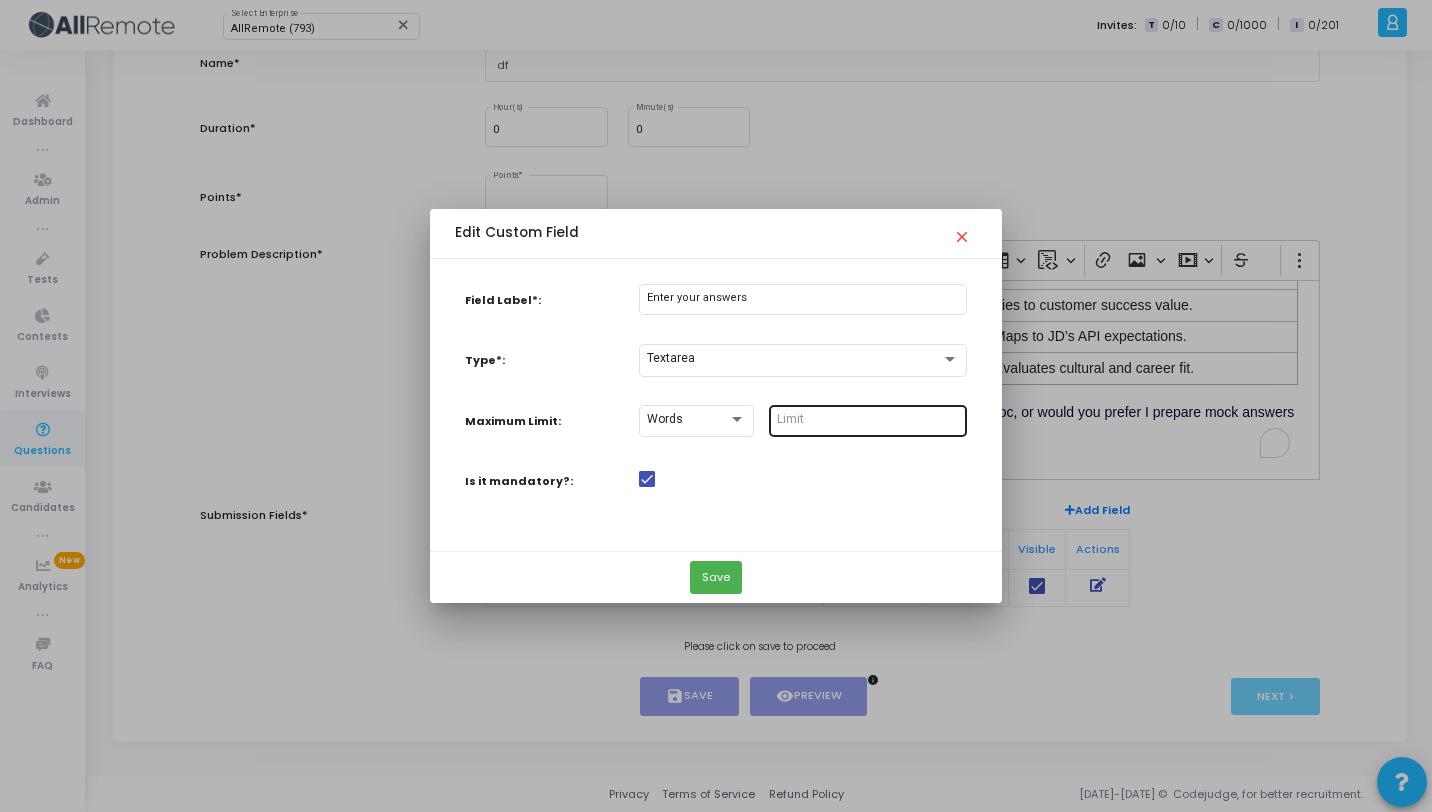 click at bounding box center (868, 419) 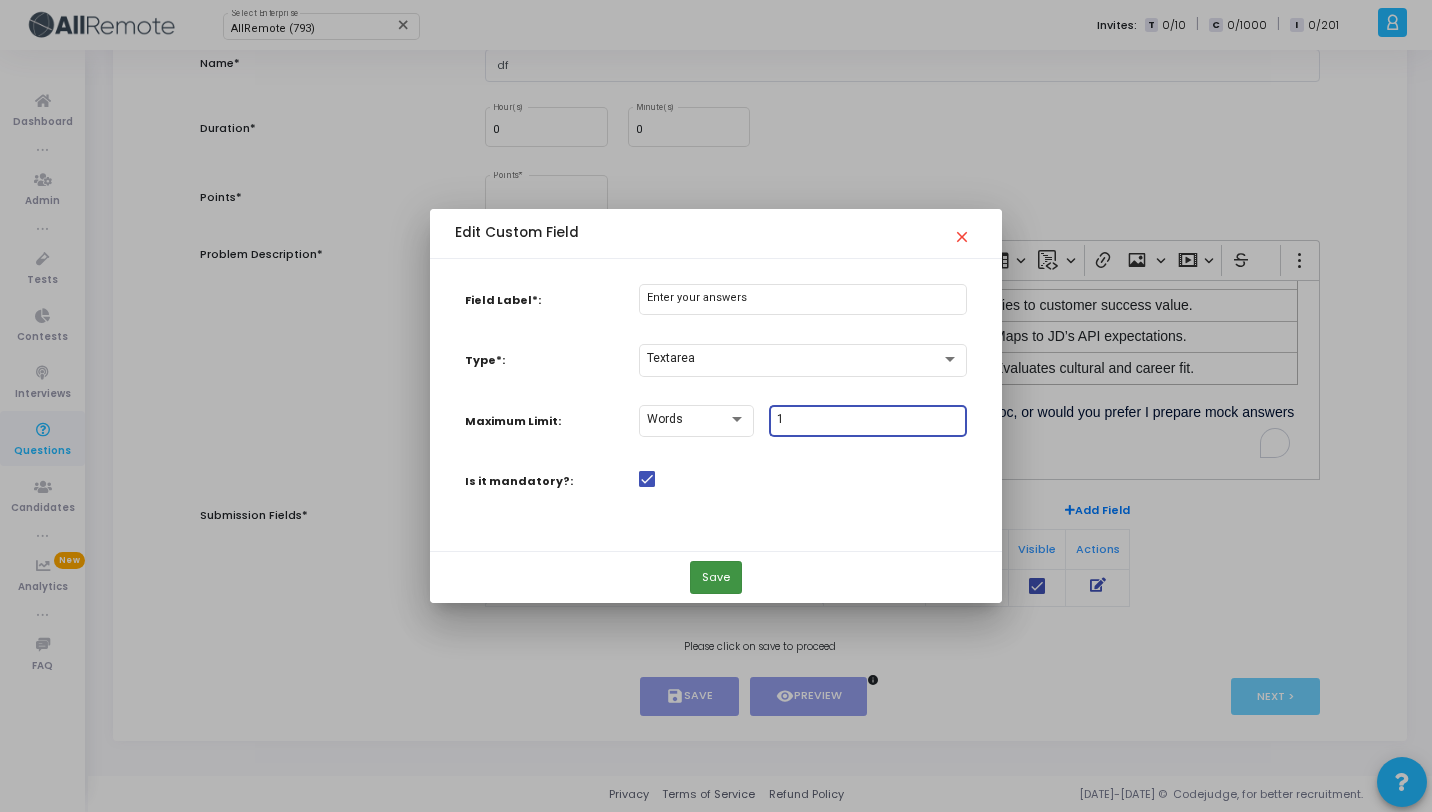 type on "1" 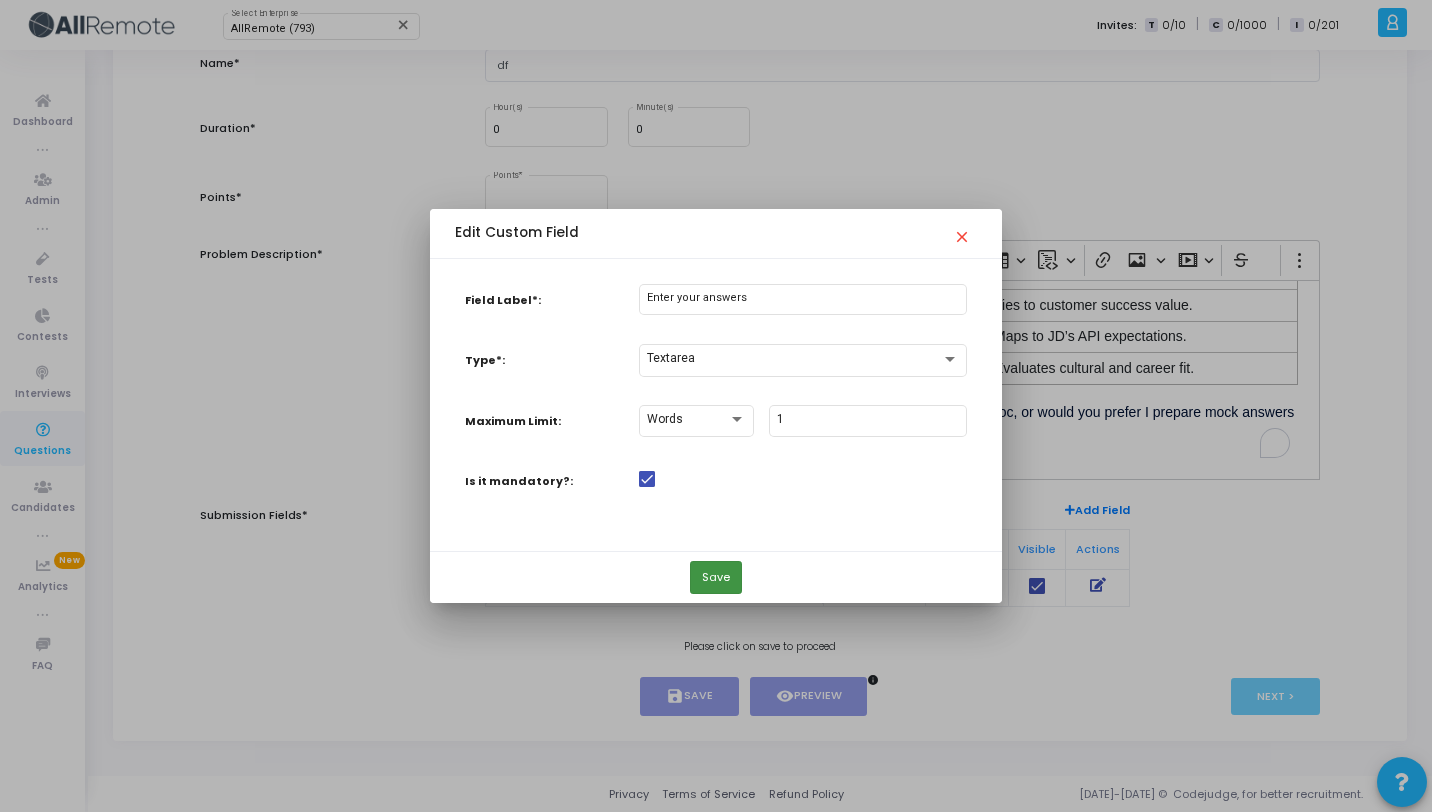 click on "Save" at bounding box center [716, 577] 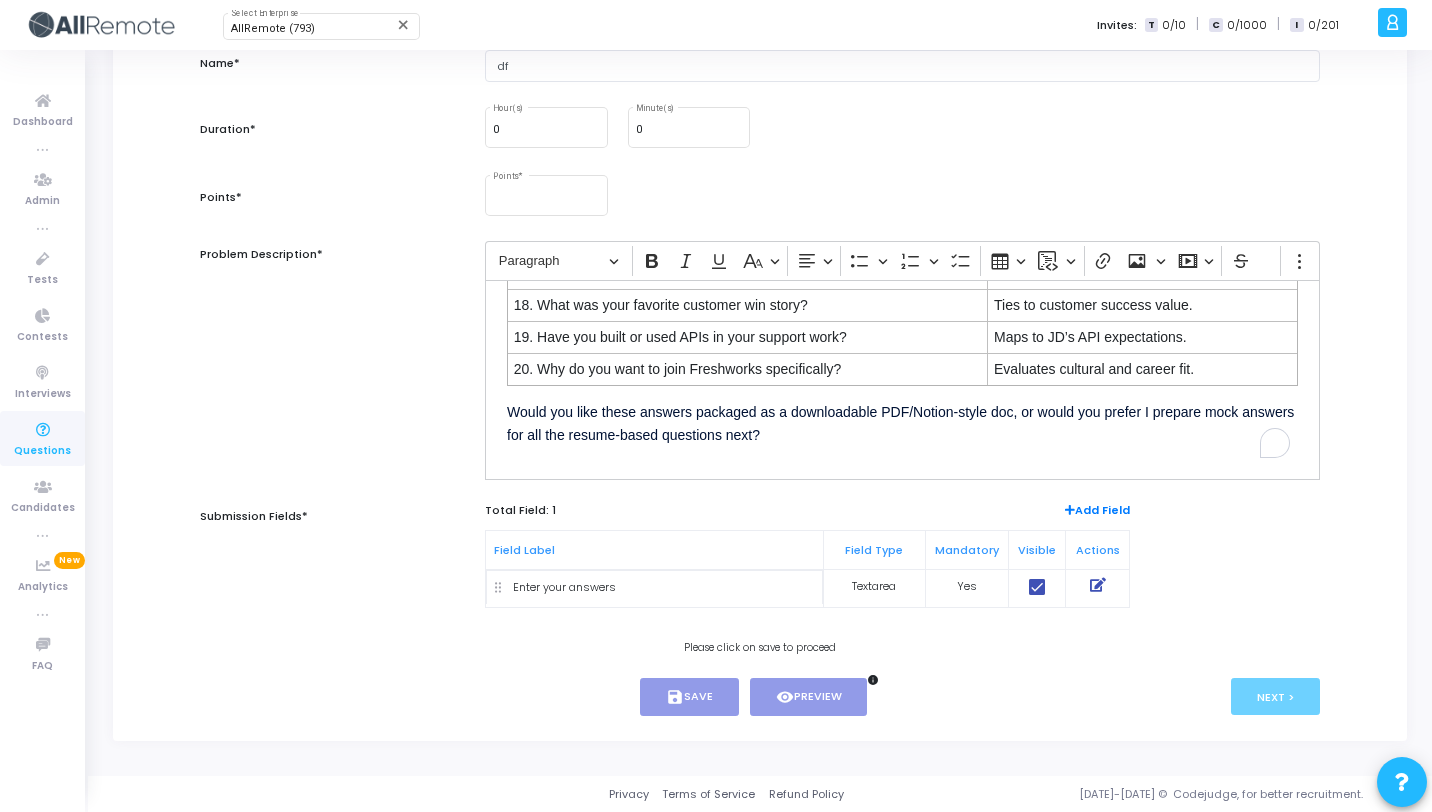 click at bounding box center [1098, 585] 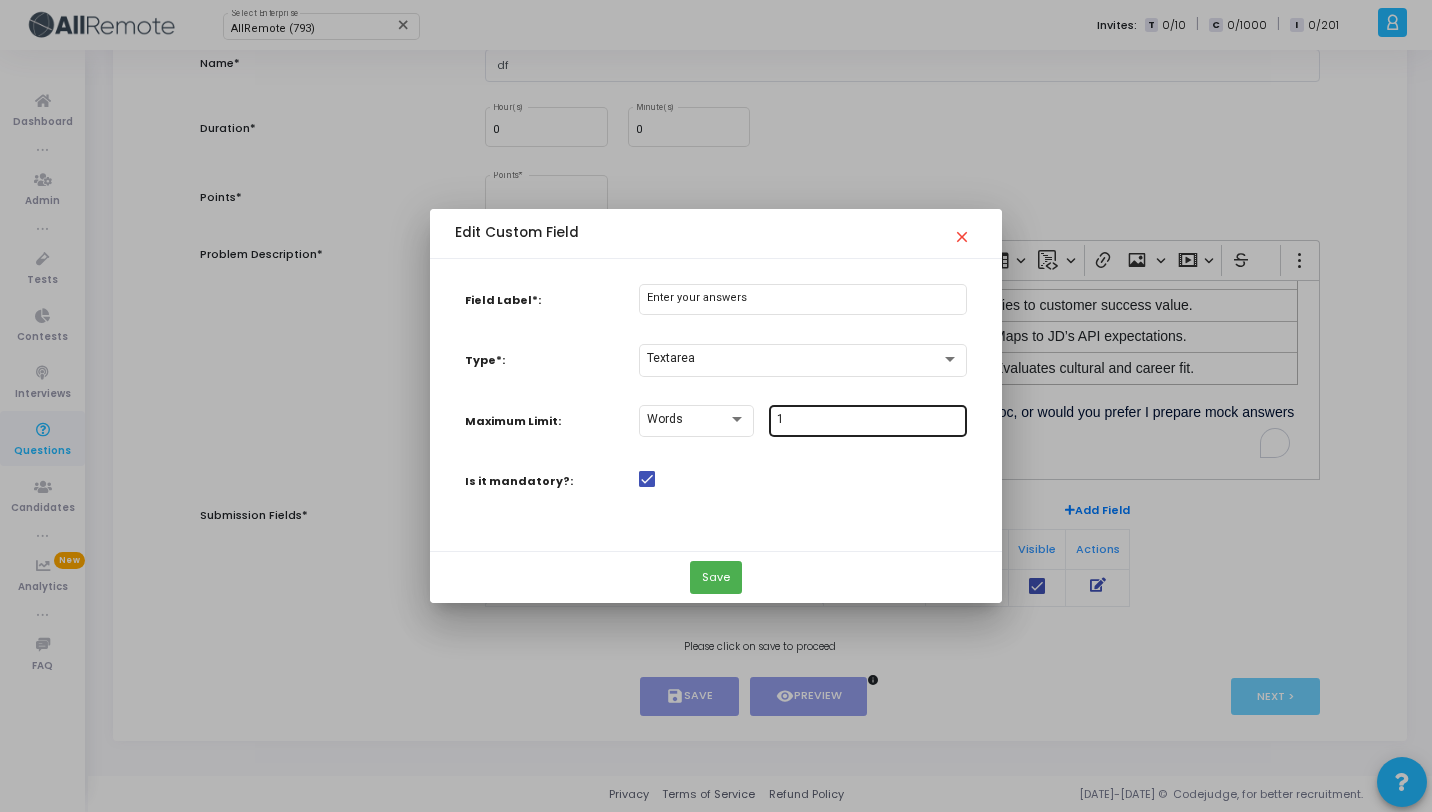 click on "1" at bounding box center (868, 420) 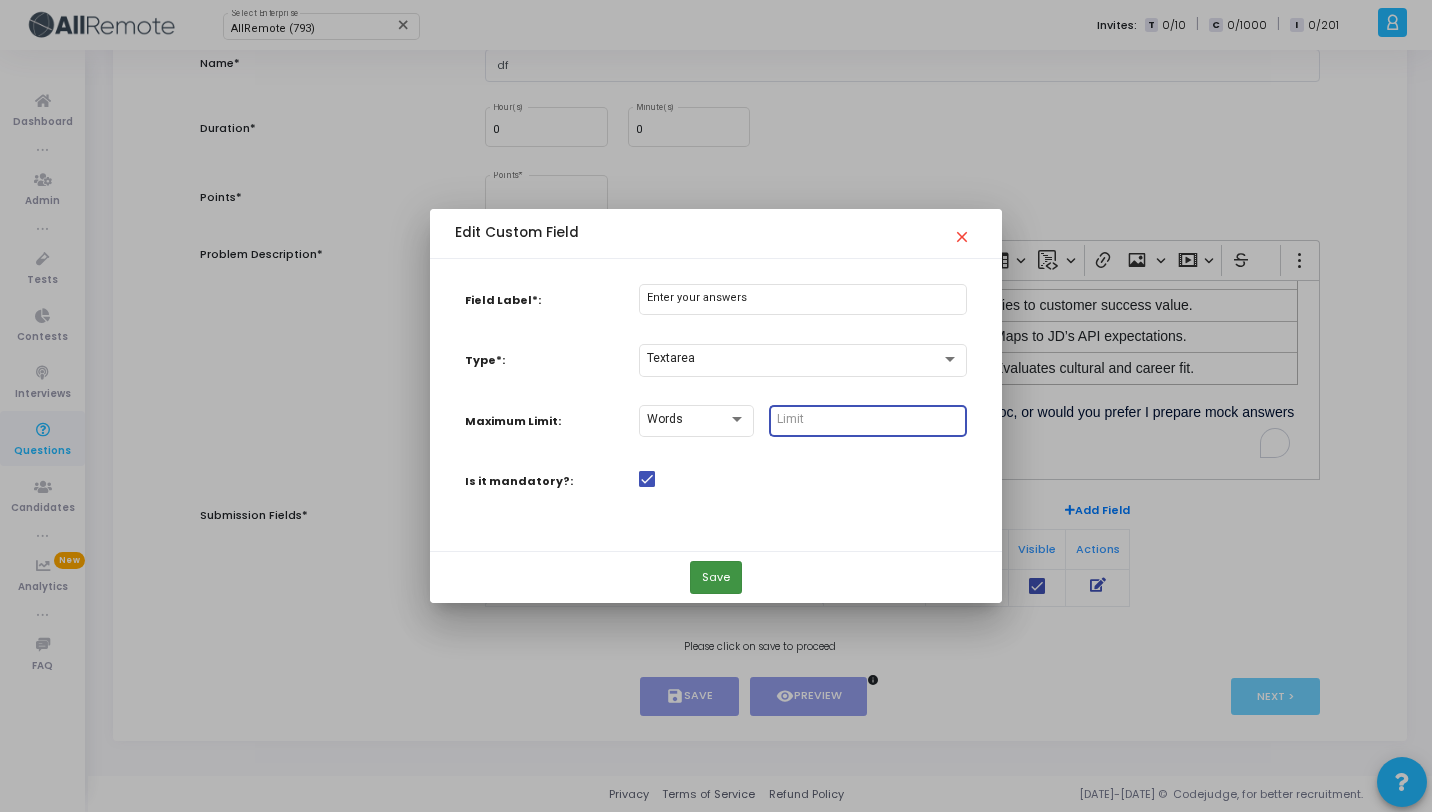 type 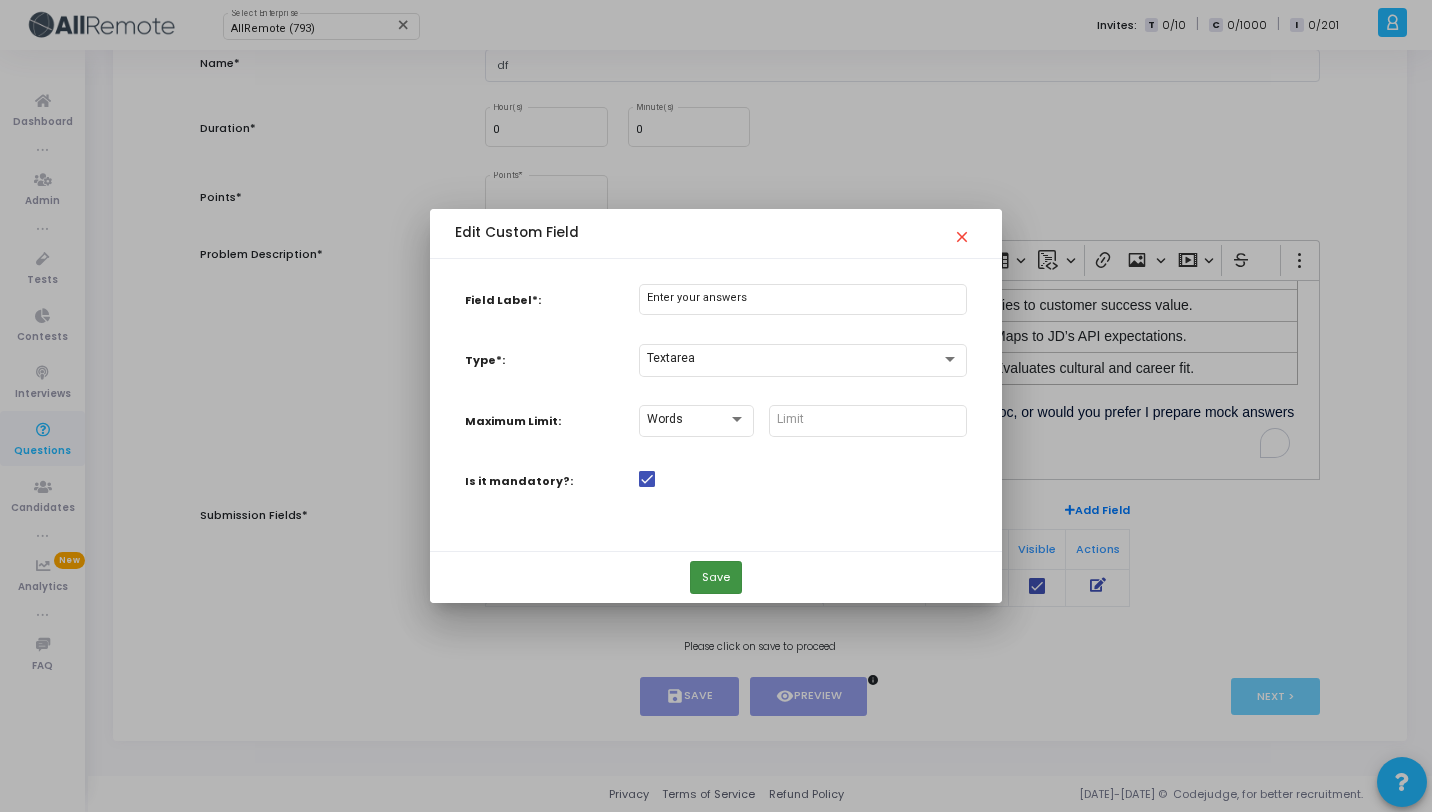 click on "Save" at bounding box center (716, 577) 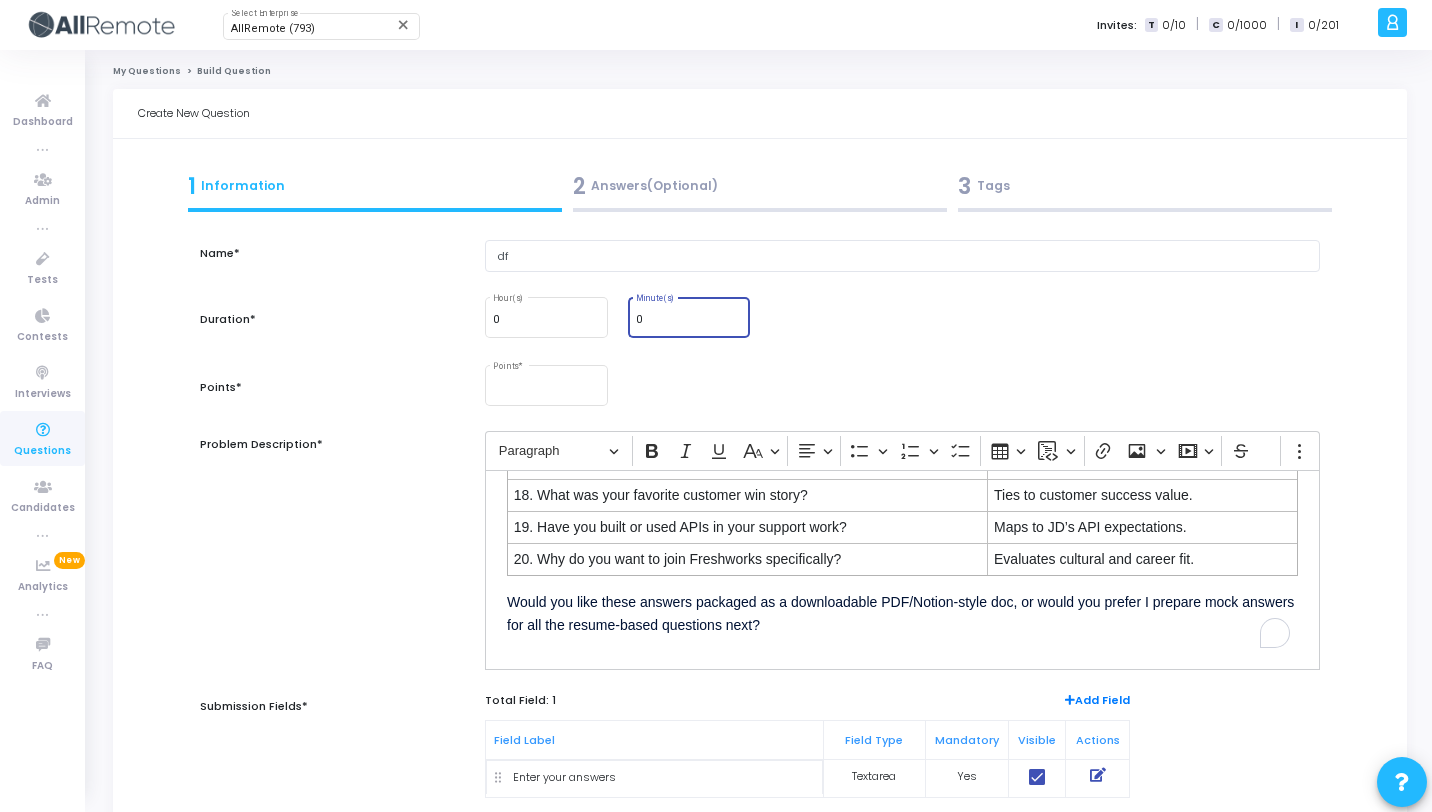 click on "0" at bounding box center (689, 320) 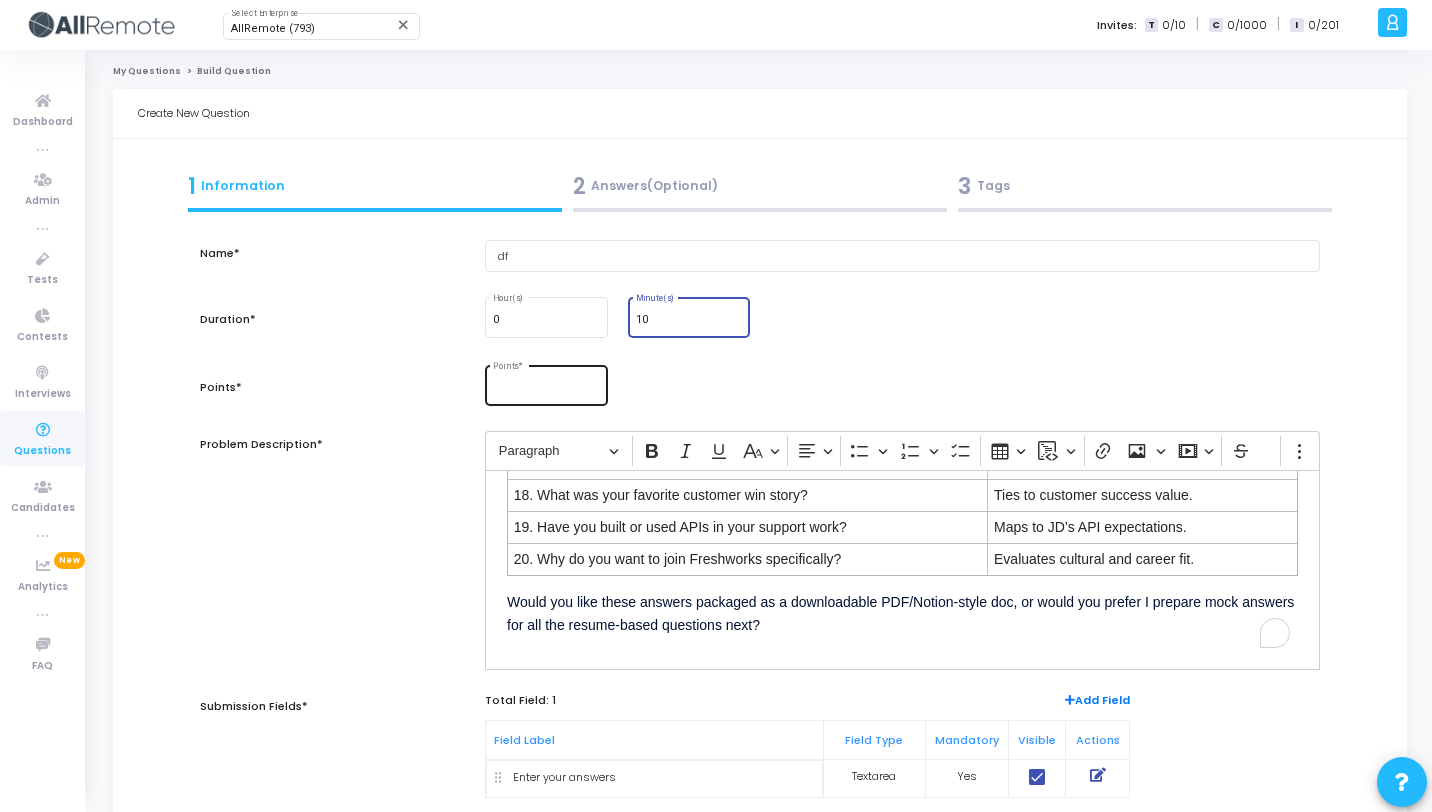 type on "10" 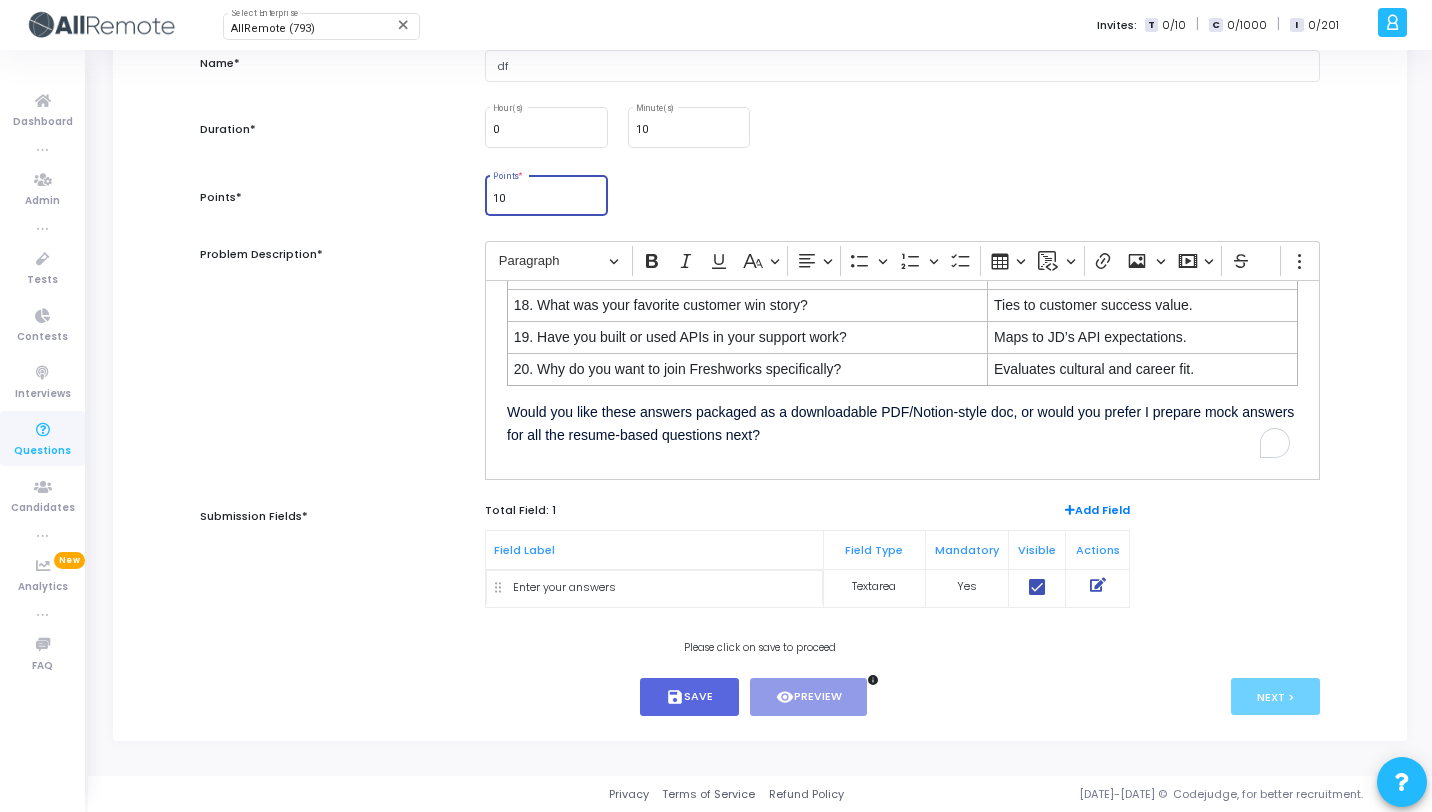 type on "10" 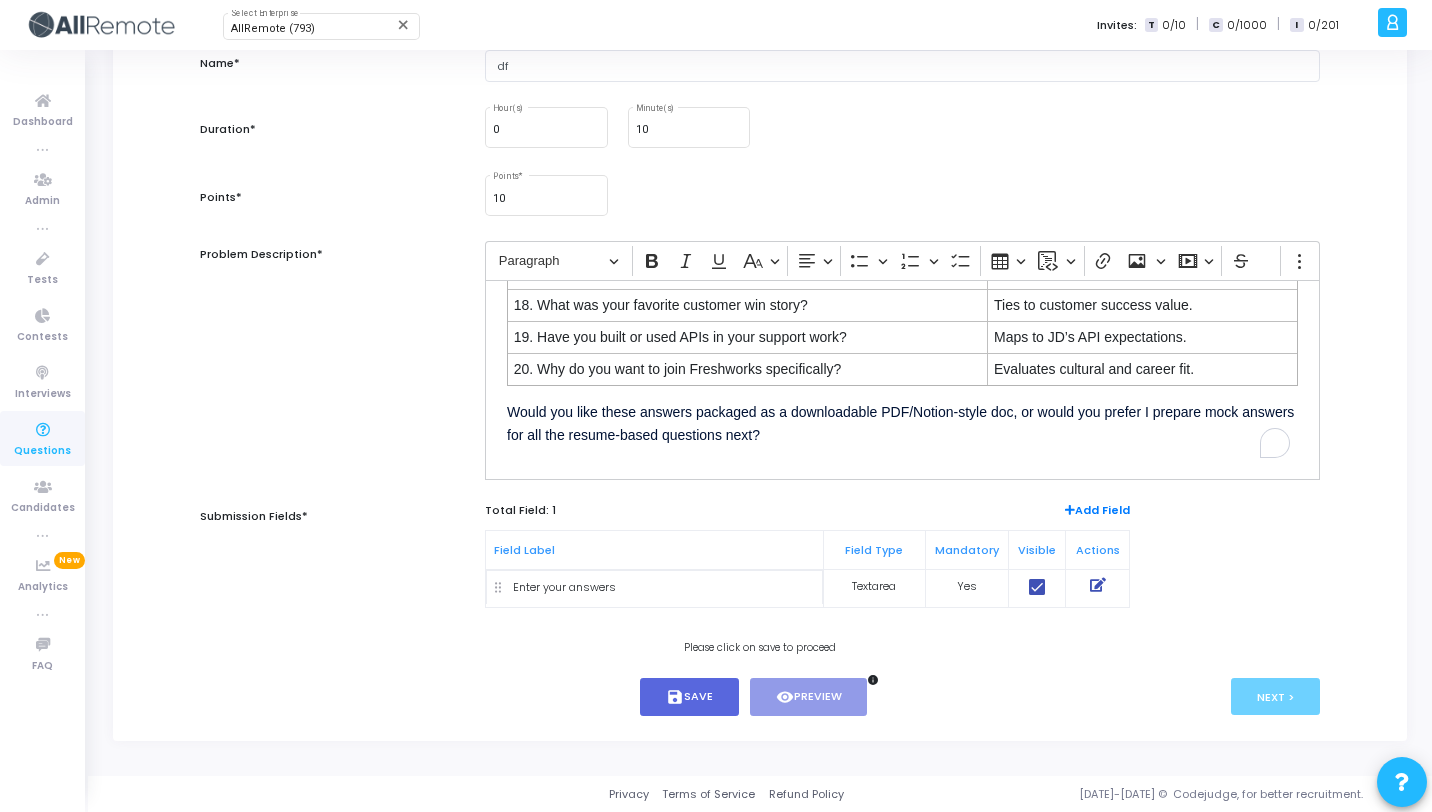 click on "< Prev" at bounding box center [384, 697] 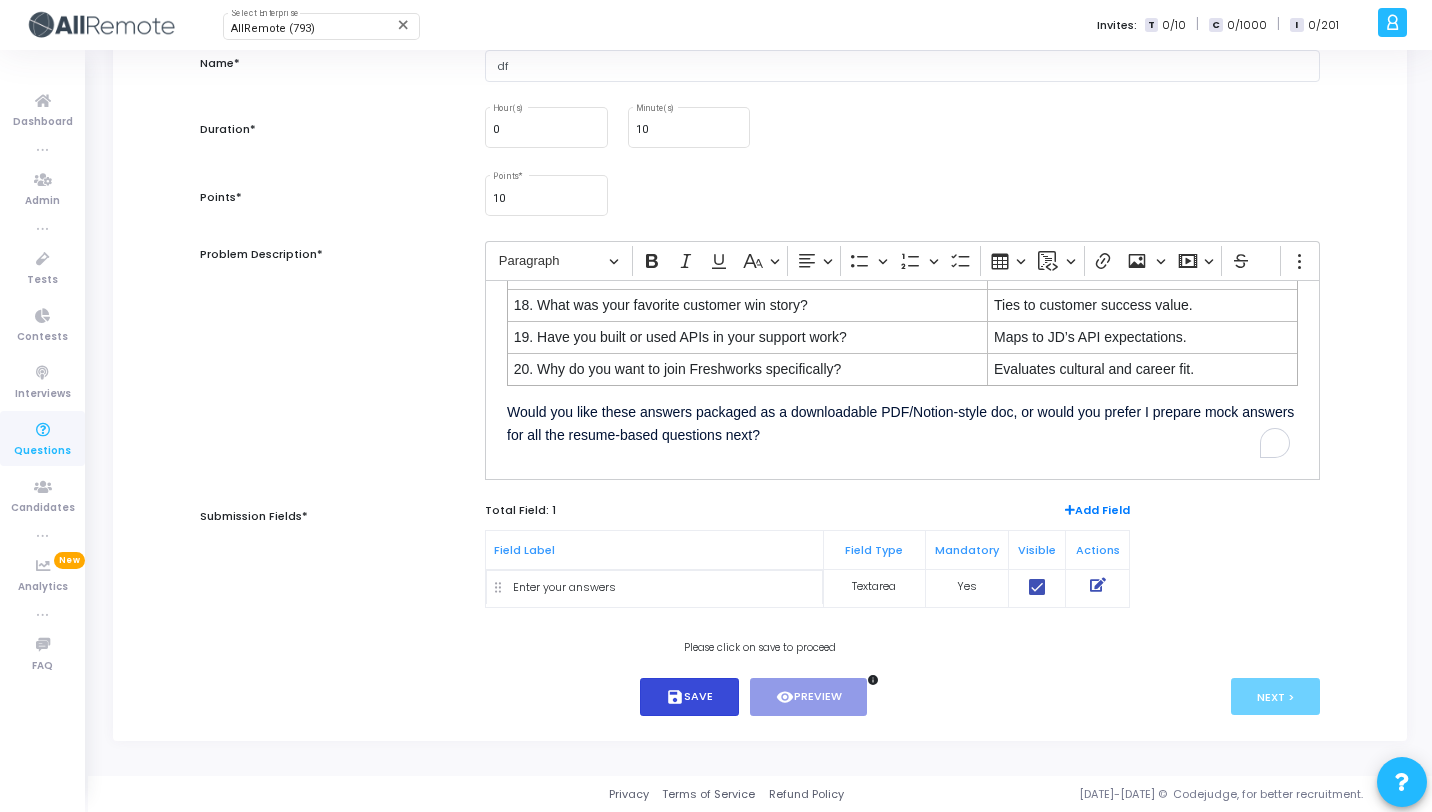 click on "save  Save" at bounding box center (689, 697) 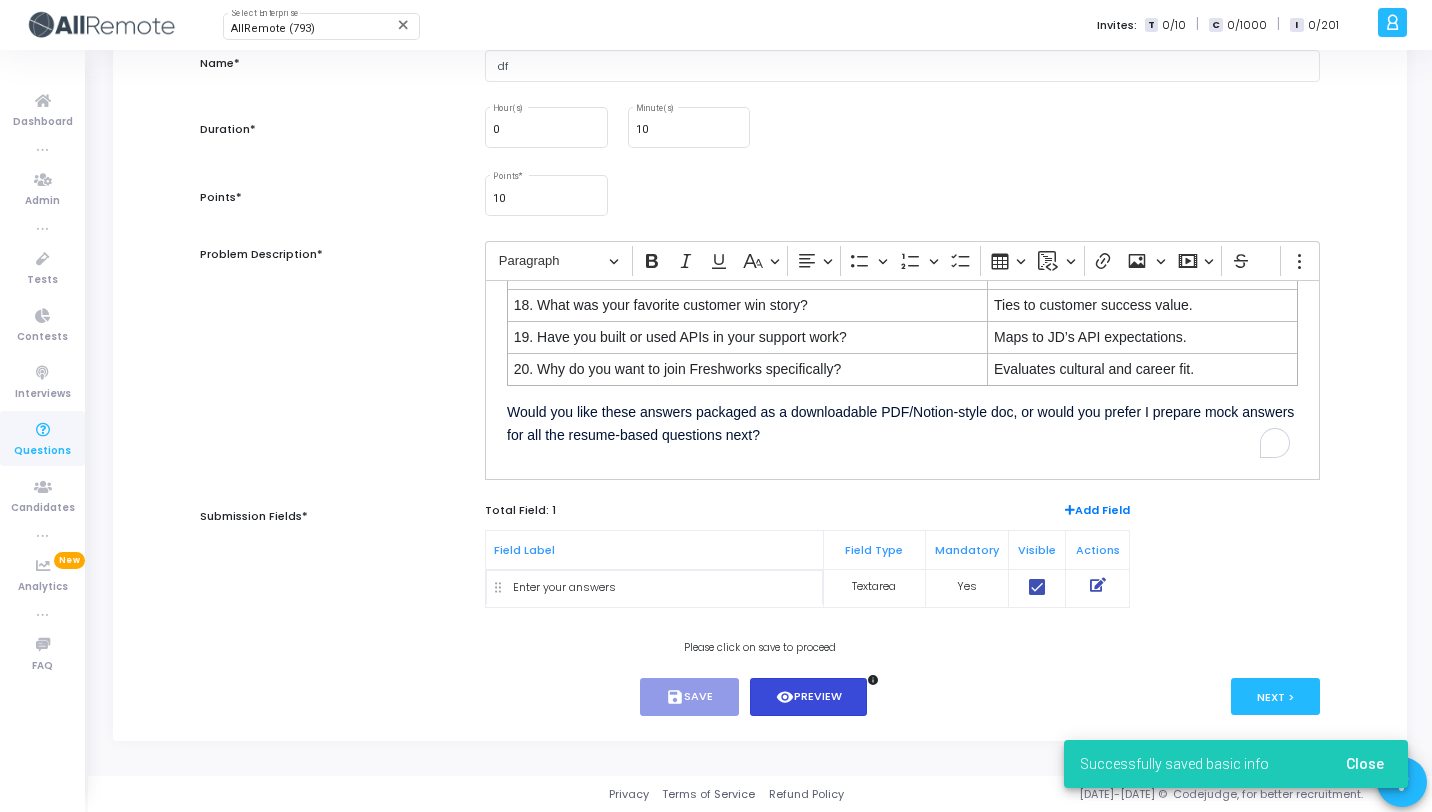 click on "visibility  Preview" at bounding box center (809, 697) 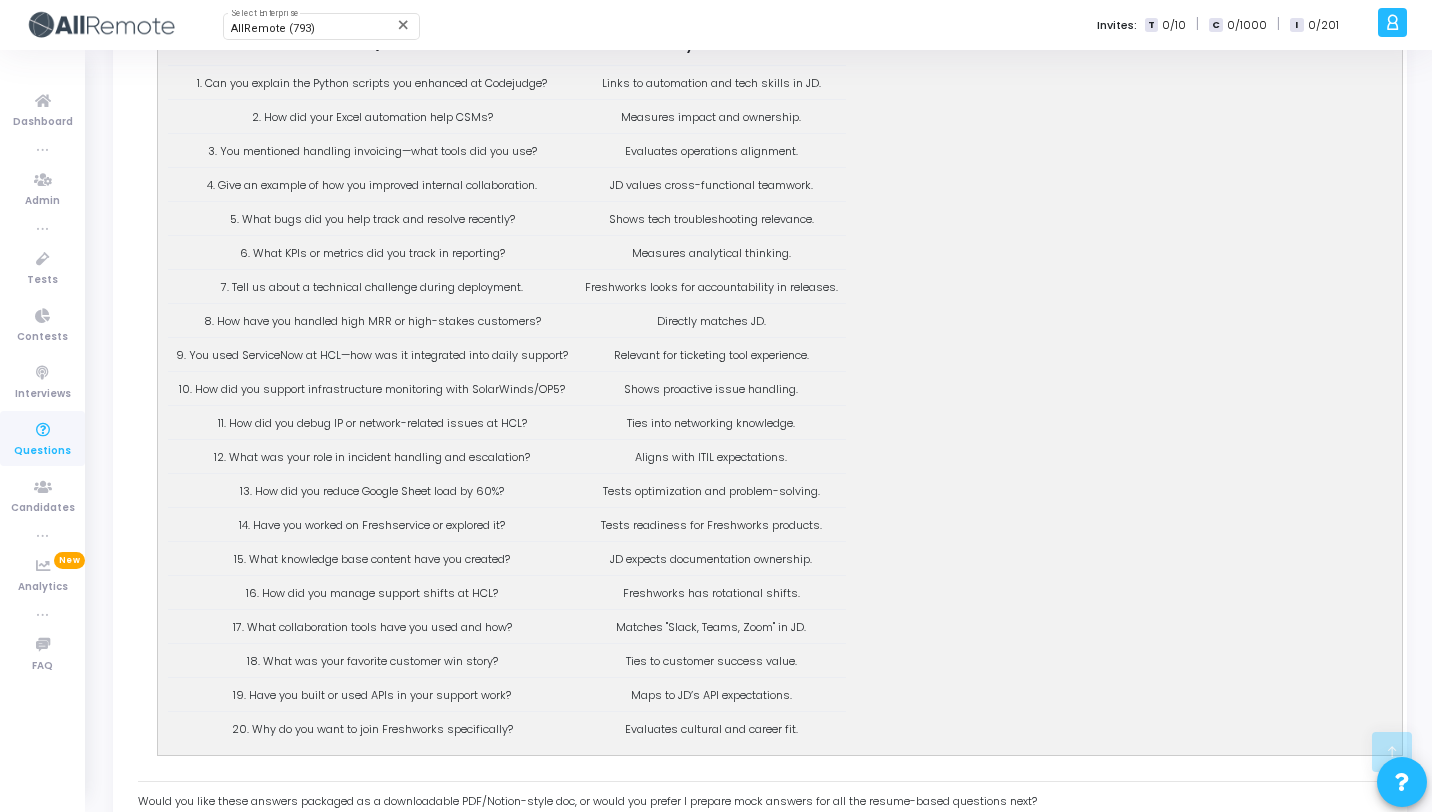 scroll, scrollTop: 80694, scrollLeft: 0, axis: vertical 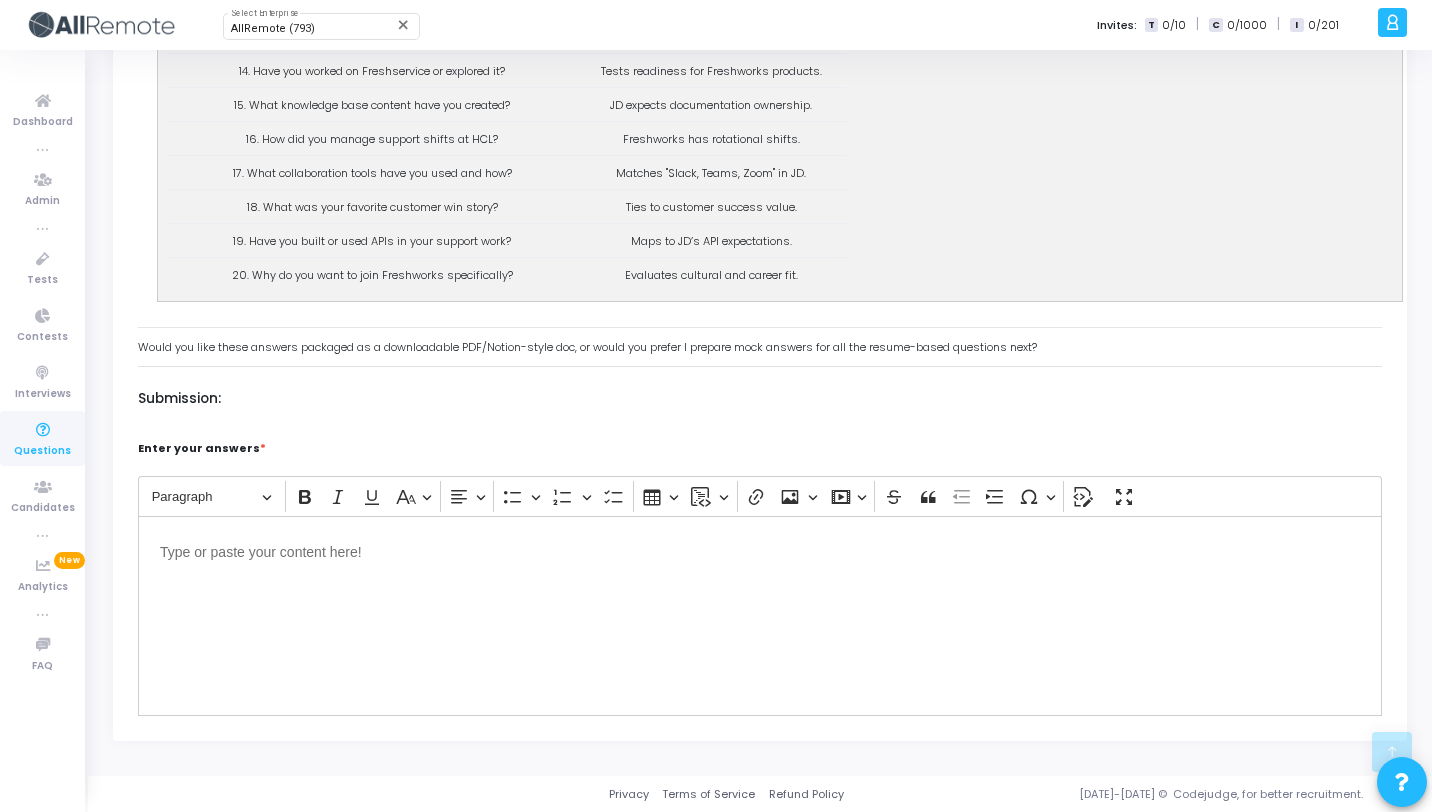click at bounding box center (43, 430) 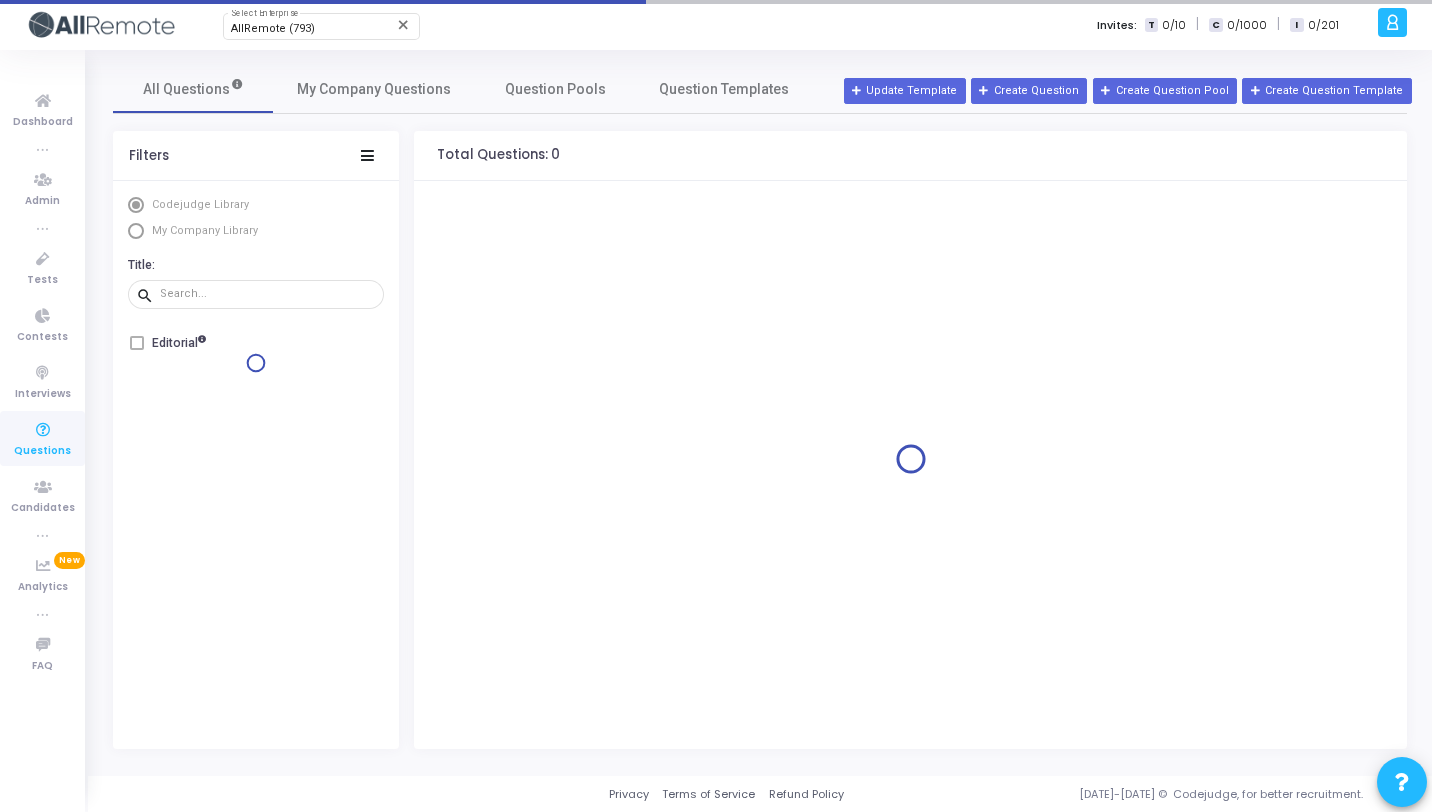 scroll, scrollTop: 0, scrollLeft: 0, axis: both 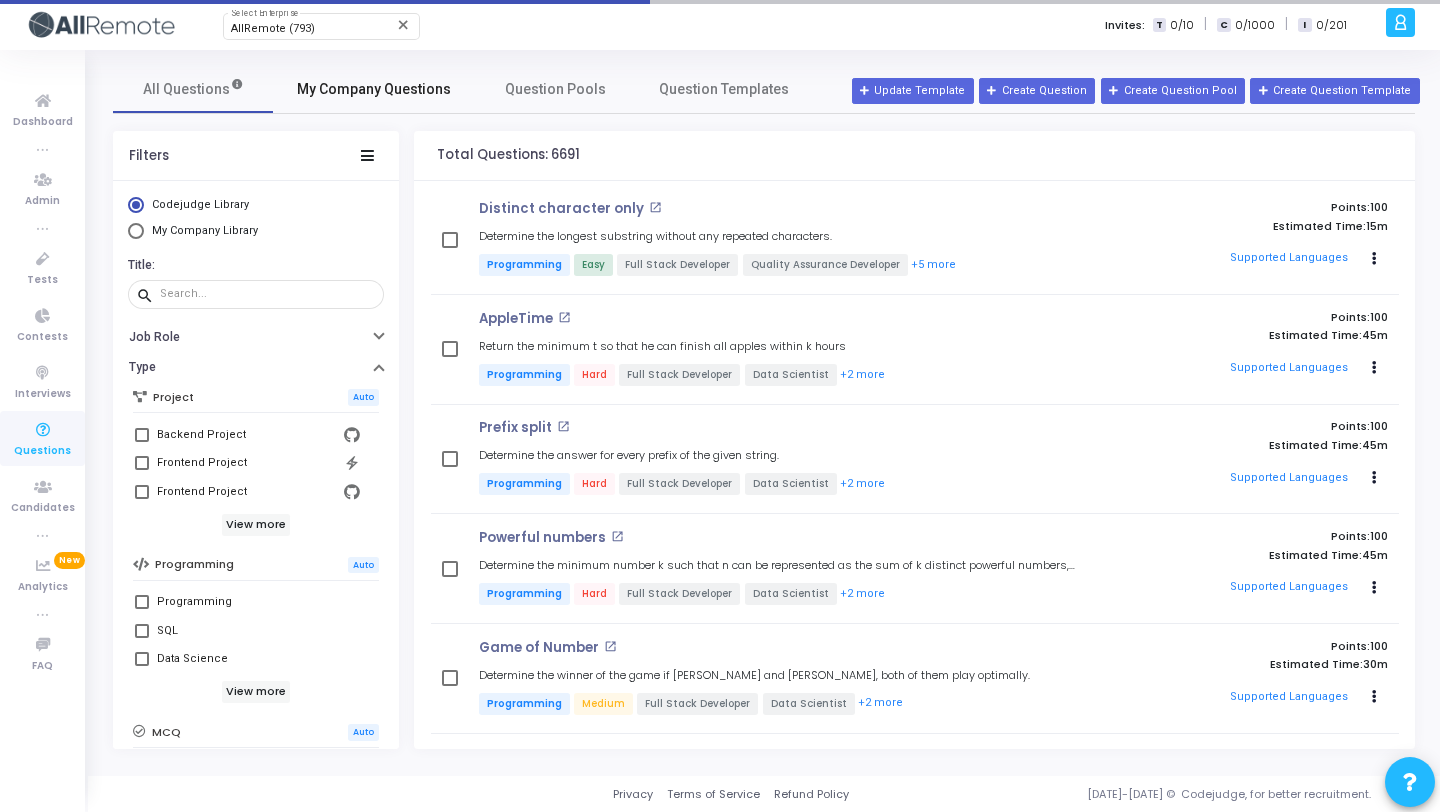 click on "My Company Questions" at bounding box center [374, 89] 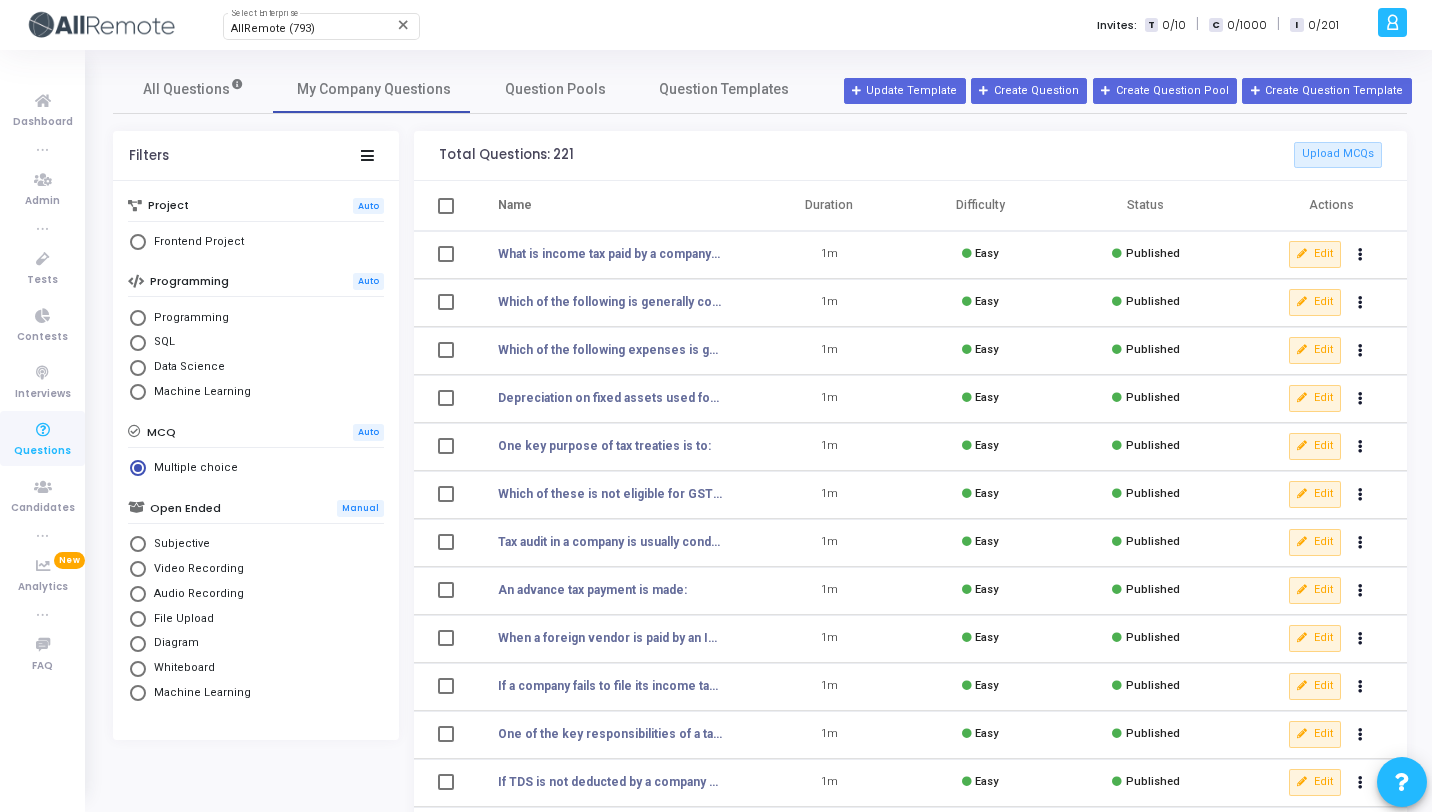 click on "Subjective" at bounding box center (178, 544) 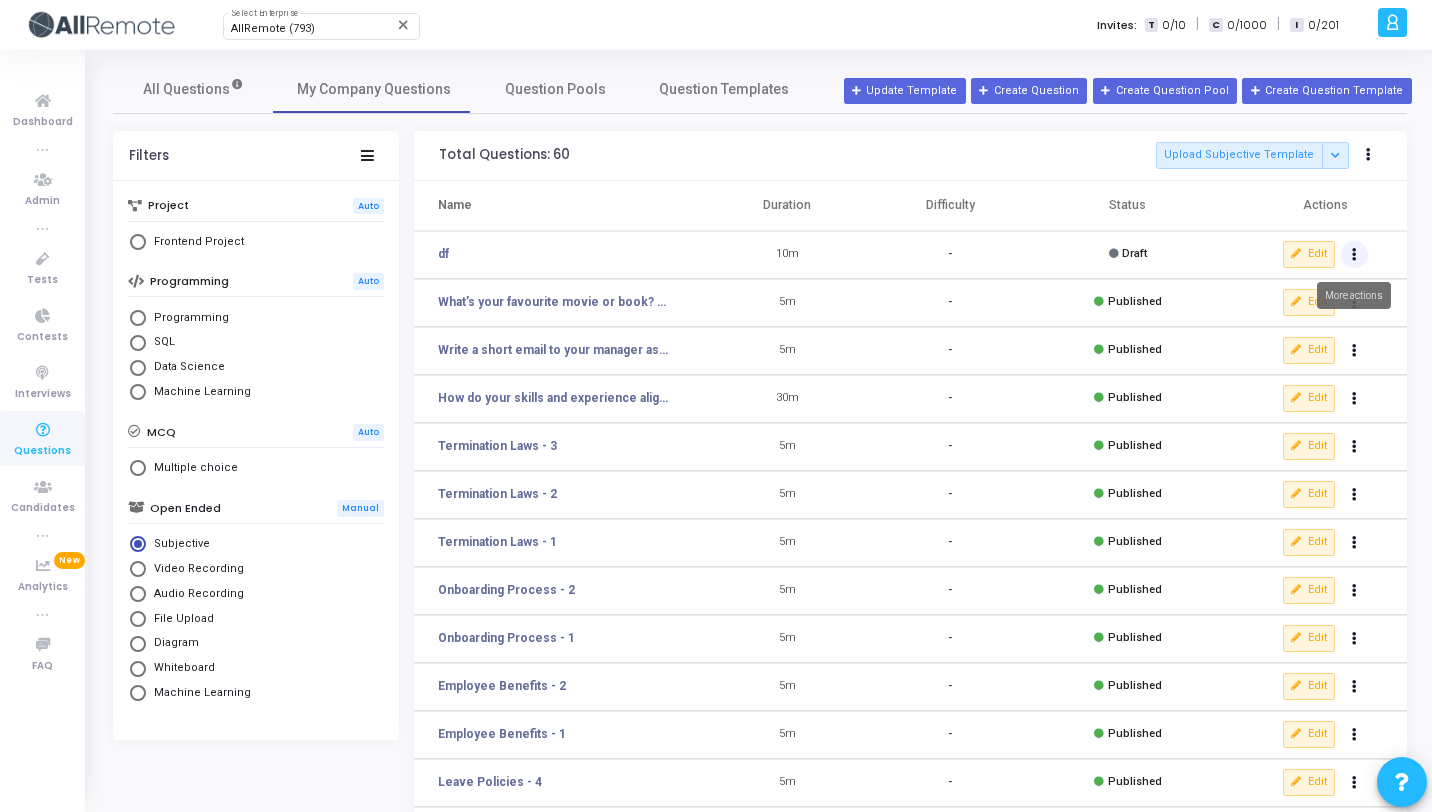 click at bounding box center [1354, 255] 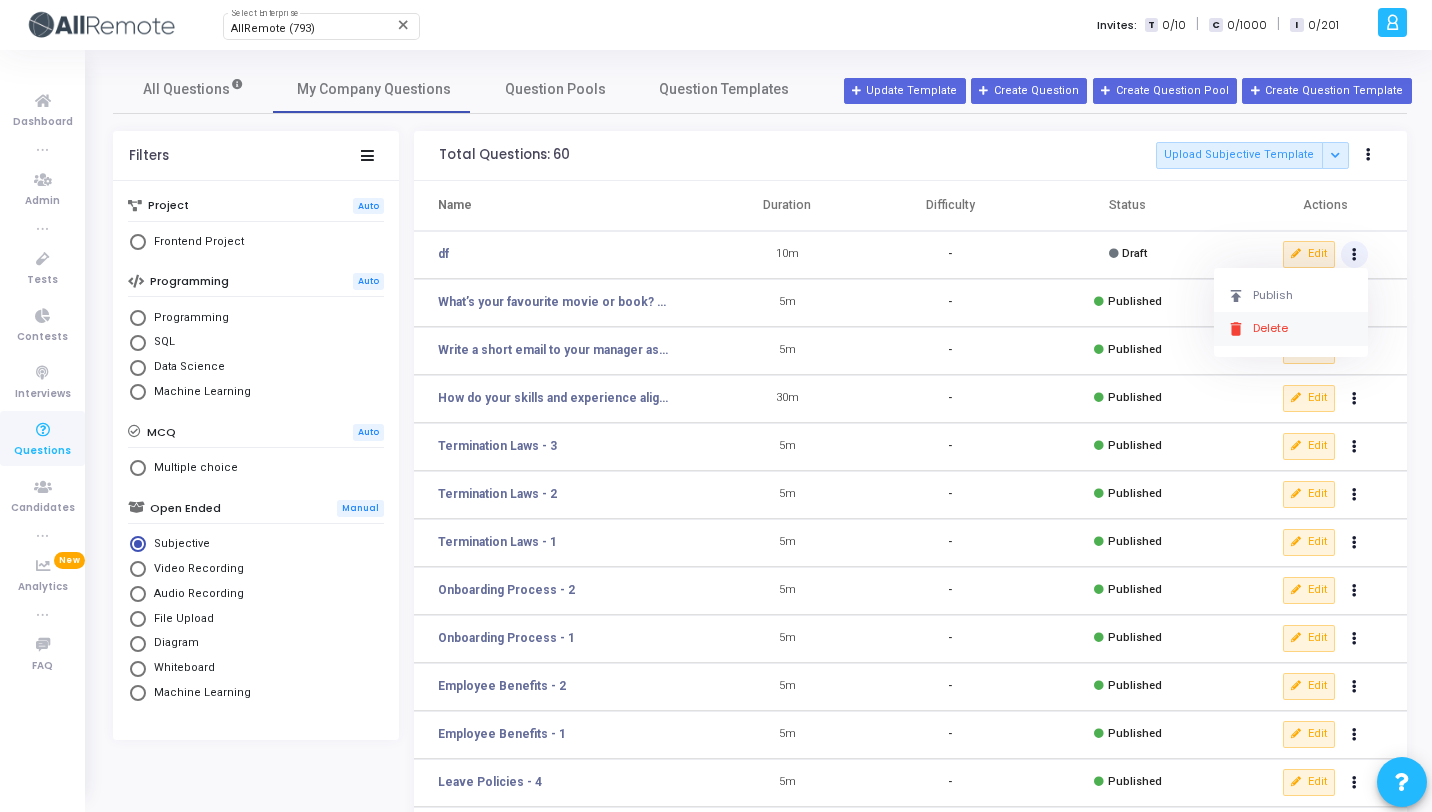 click on "delete  Delete" at bounding box center [1291, 328] 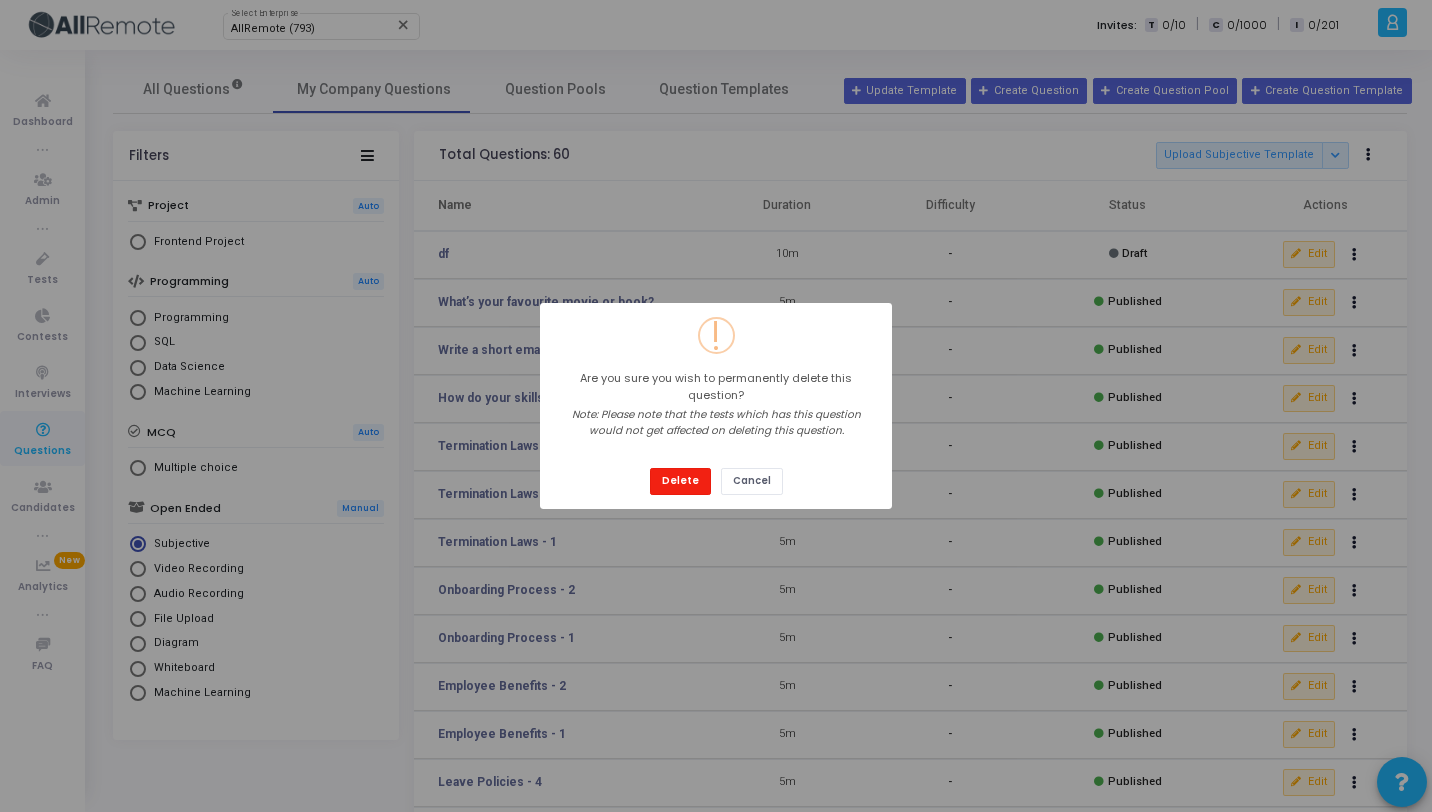 click on "Delete" at bounding box center (680, 481) 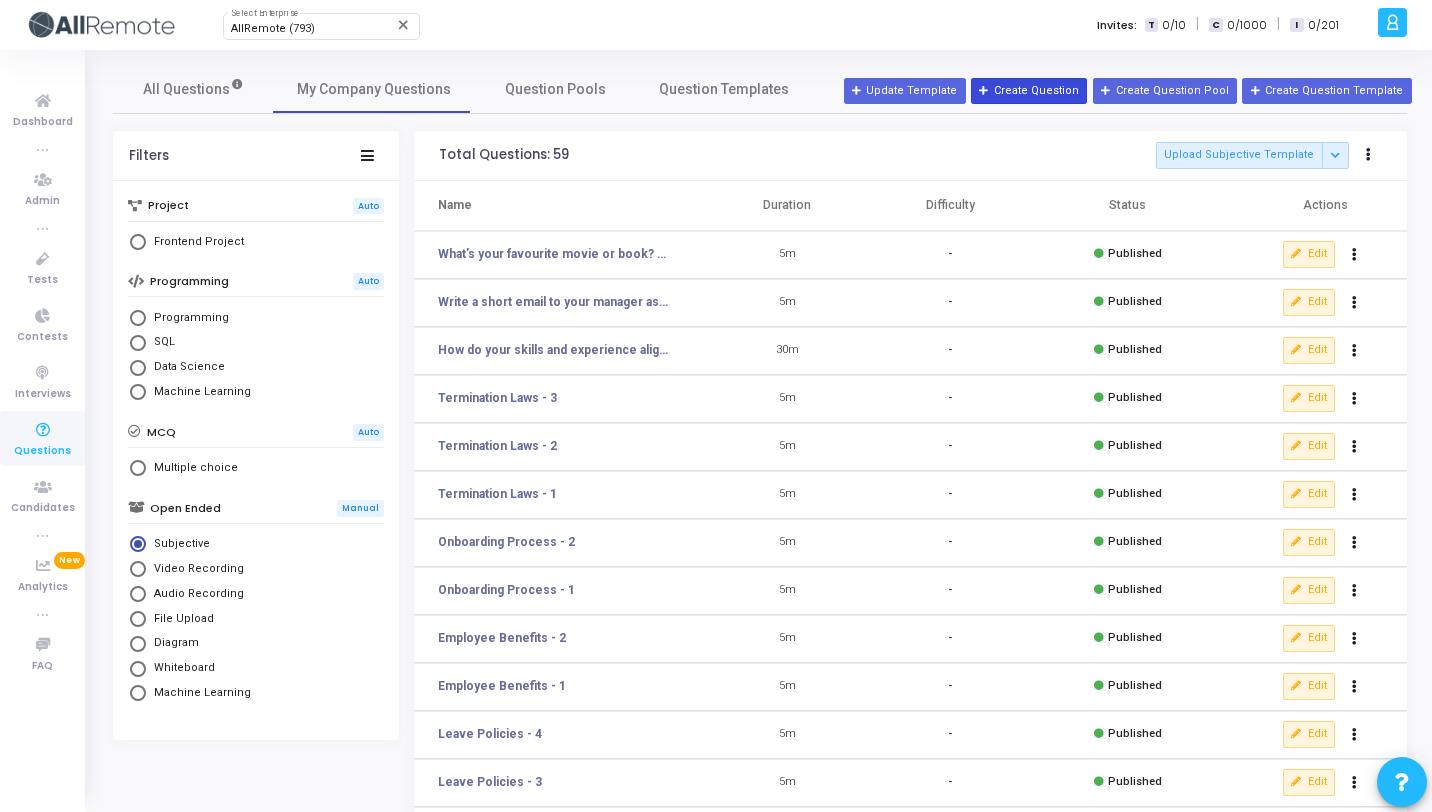 click on "Create Question" at bounding box center [1029, 91] 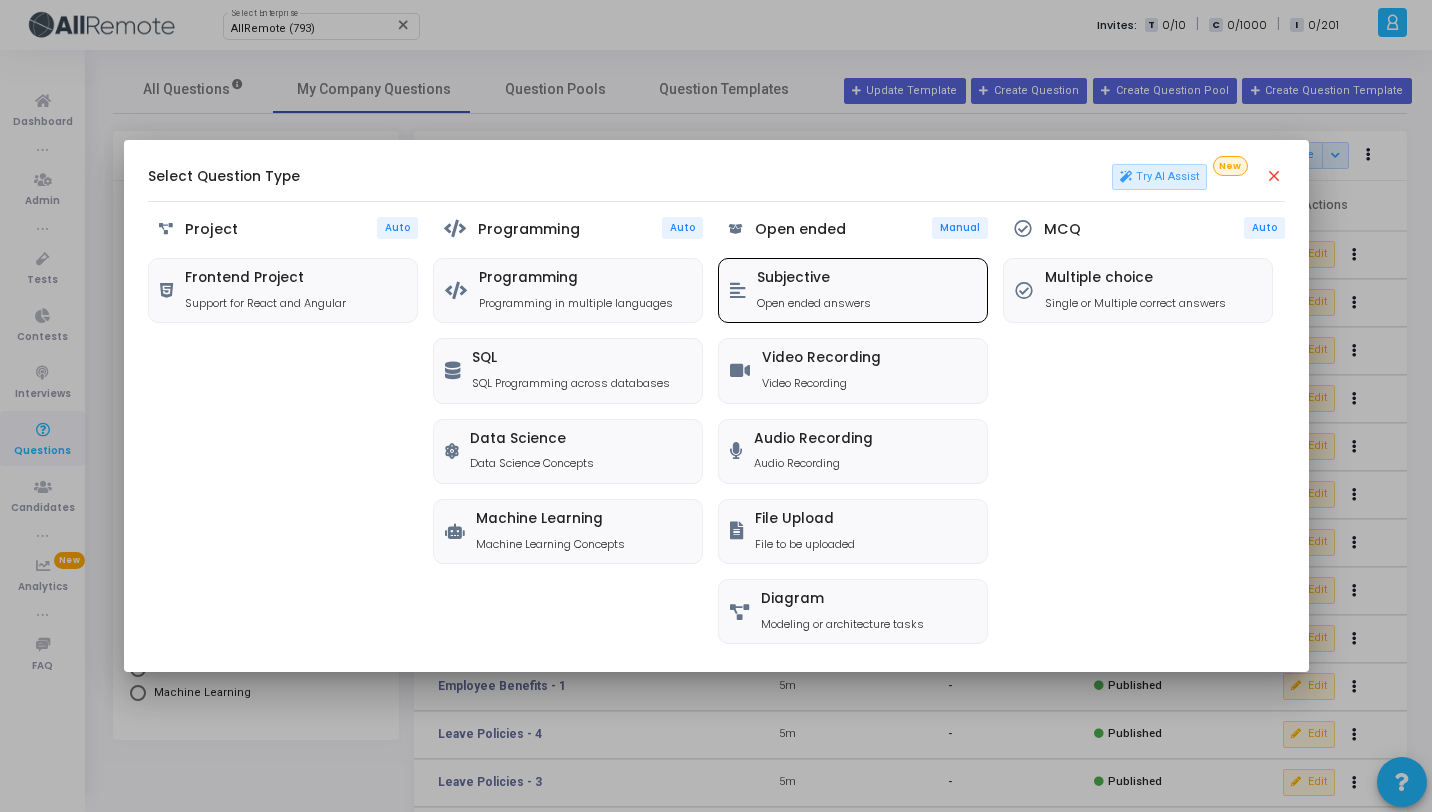 click on "Subjective Open ended answers" at bounding box center (814, 290) 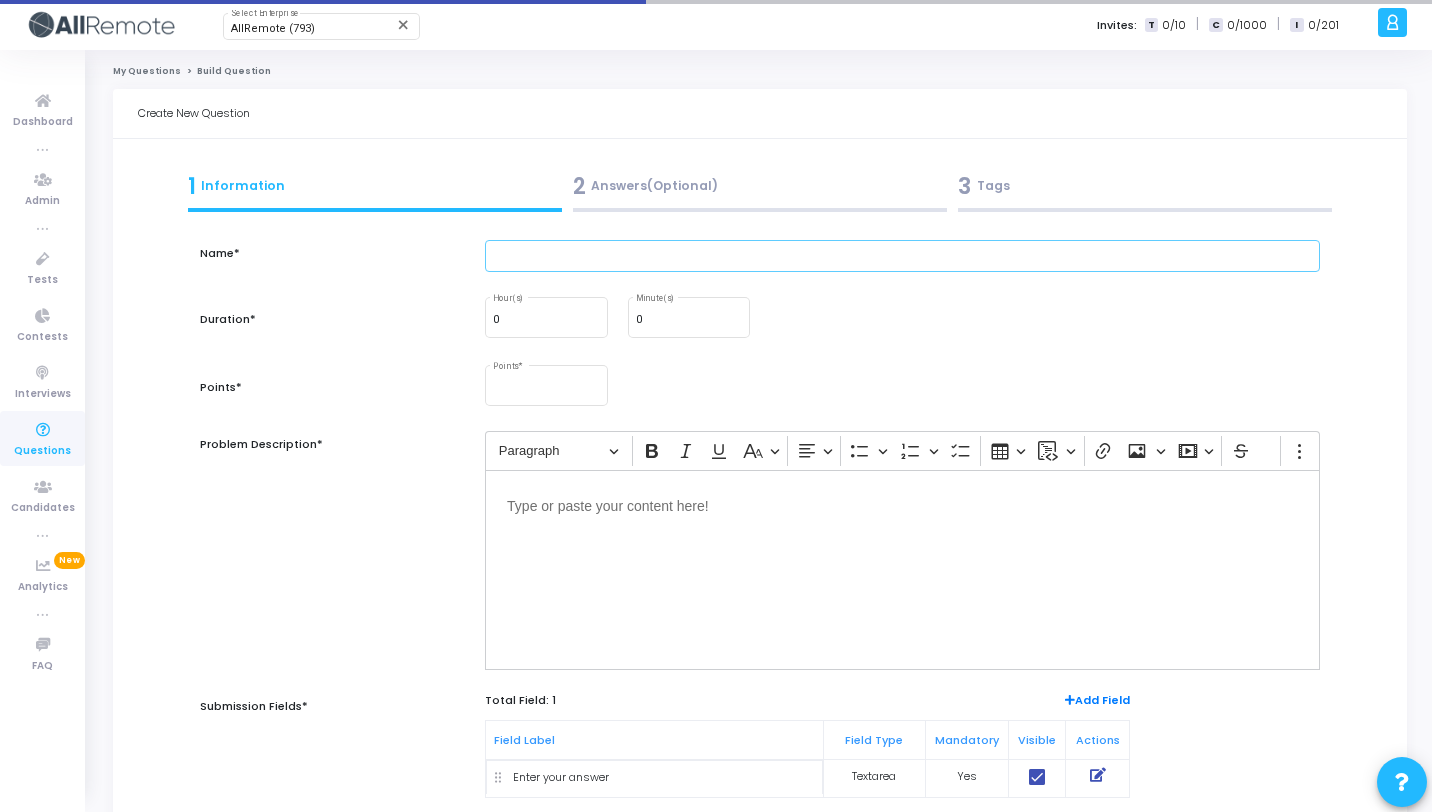 click at bounding box center (902, 256) 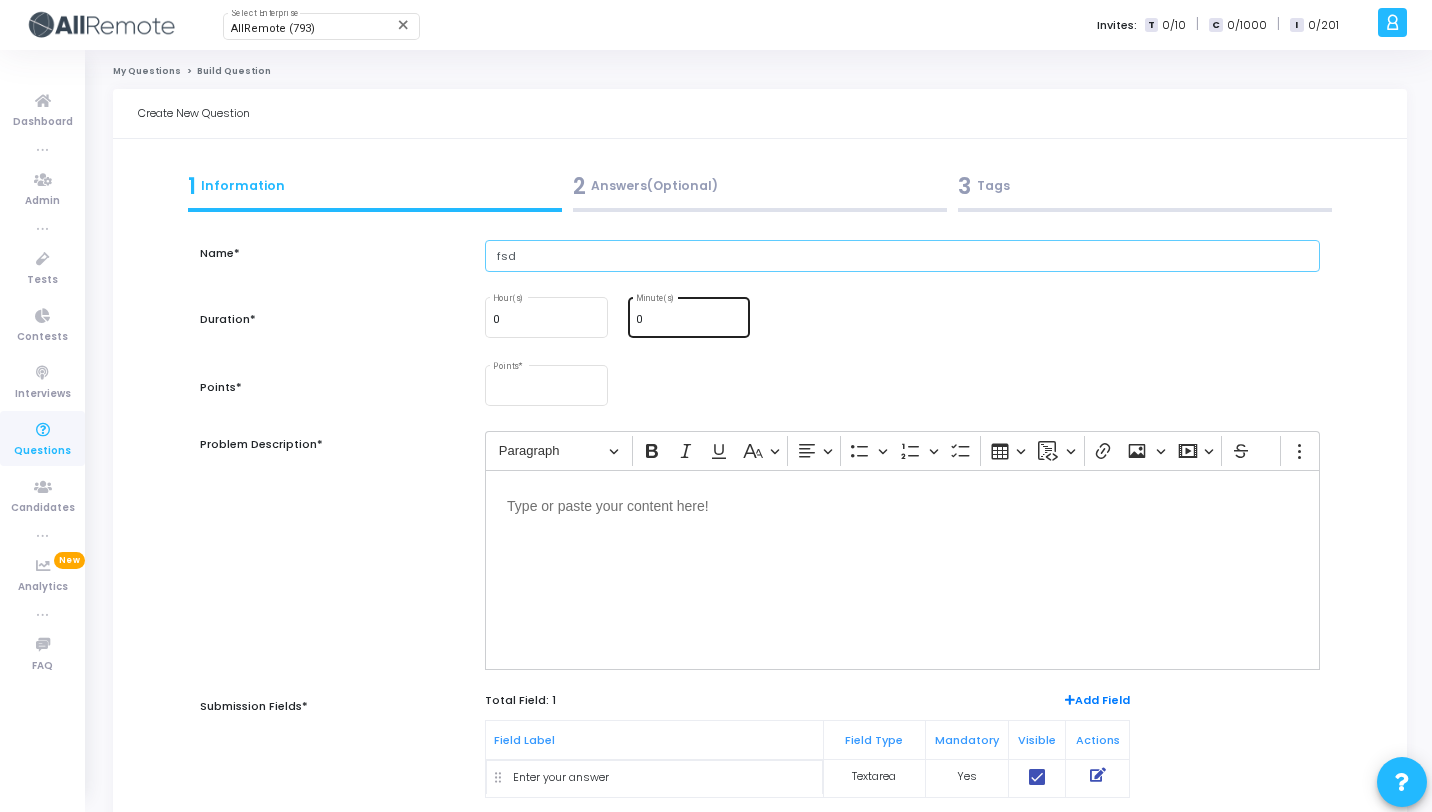 type on "fsd" 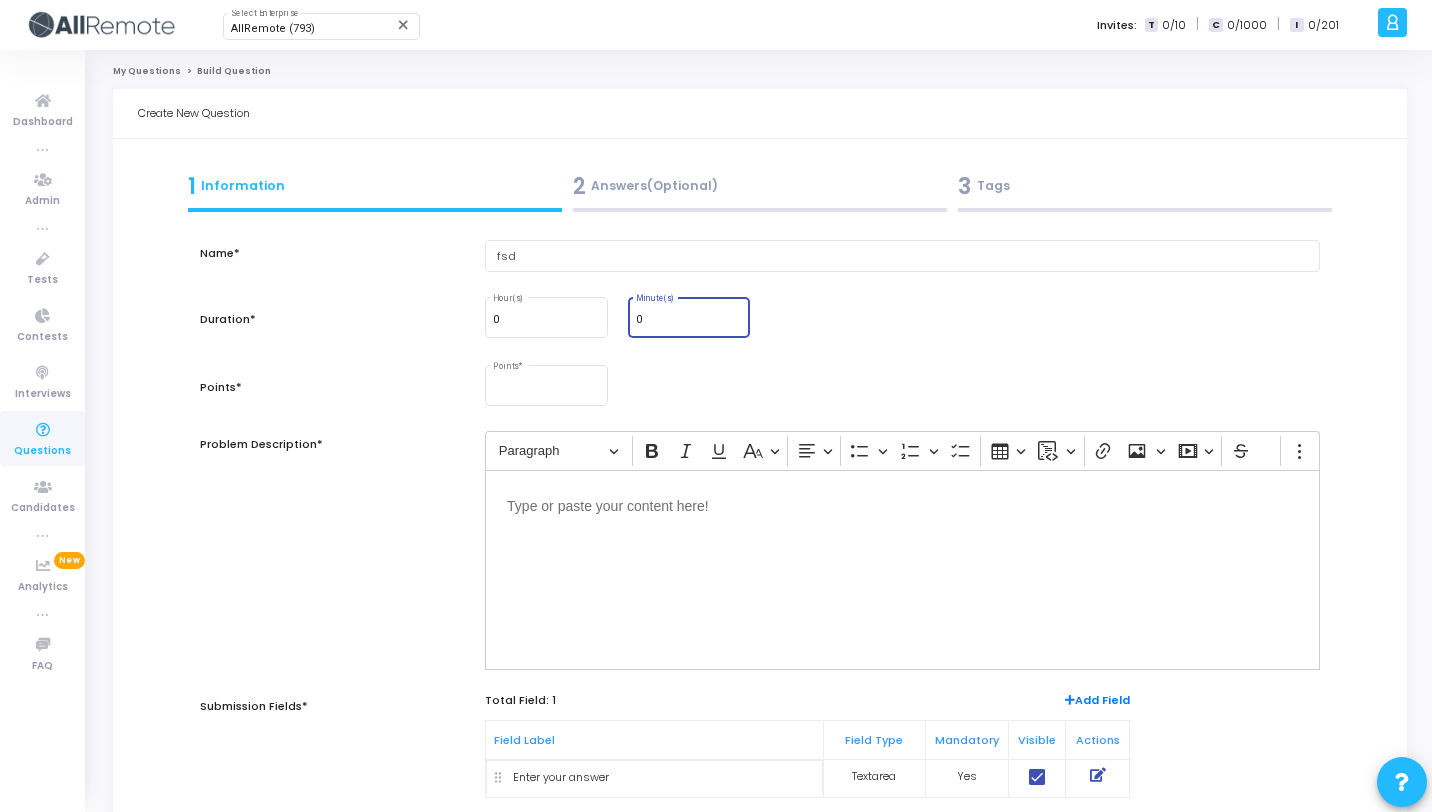 click on "0" at bounding box center [689, 320] 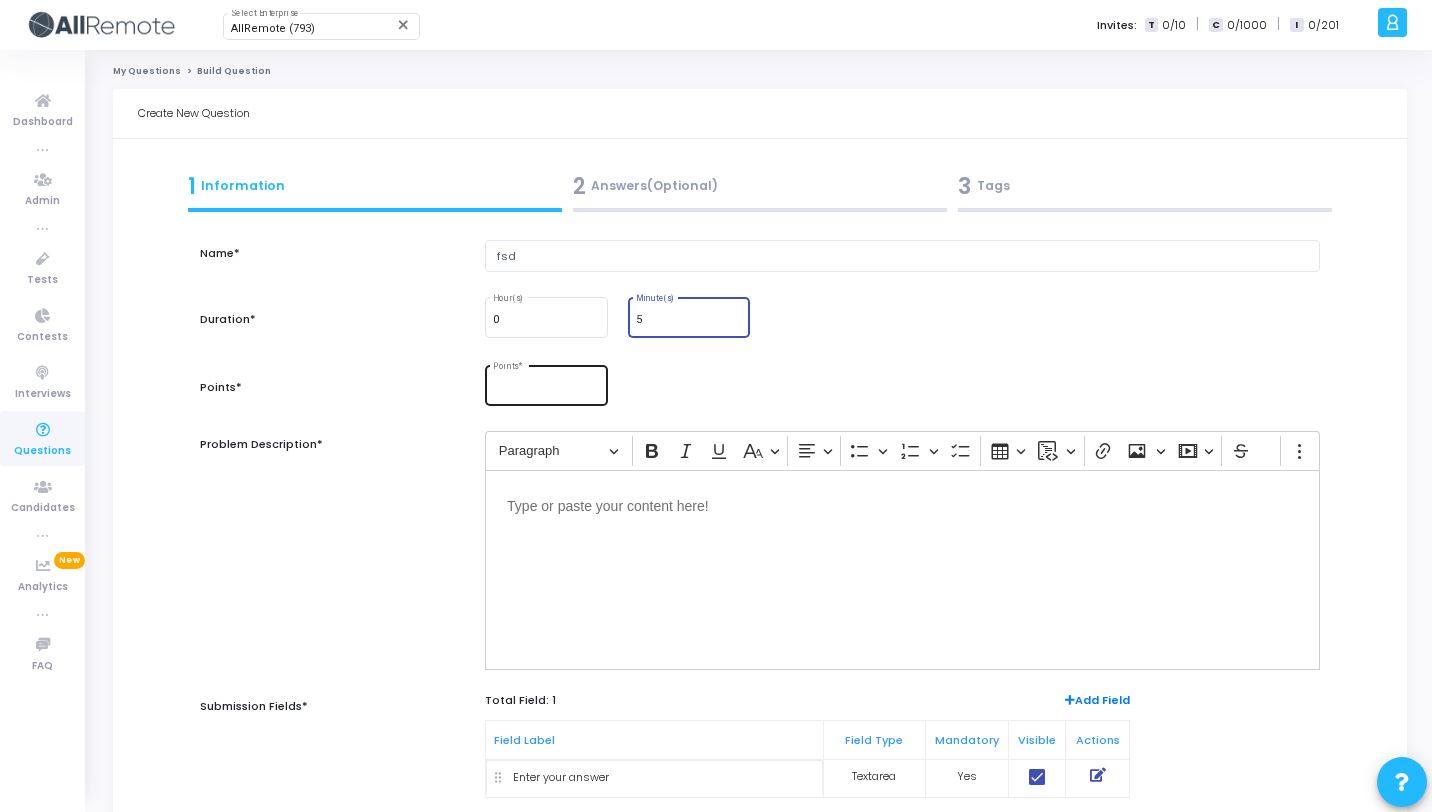 type on "5" 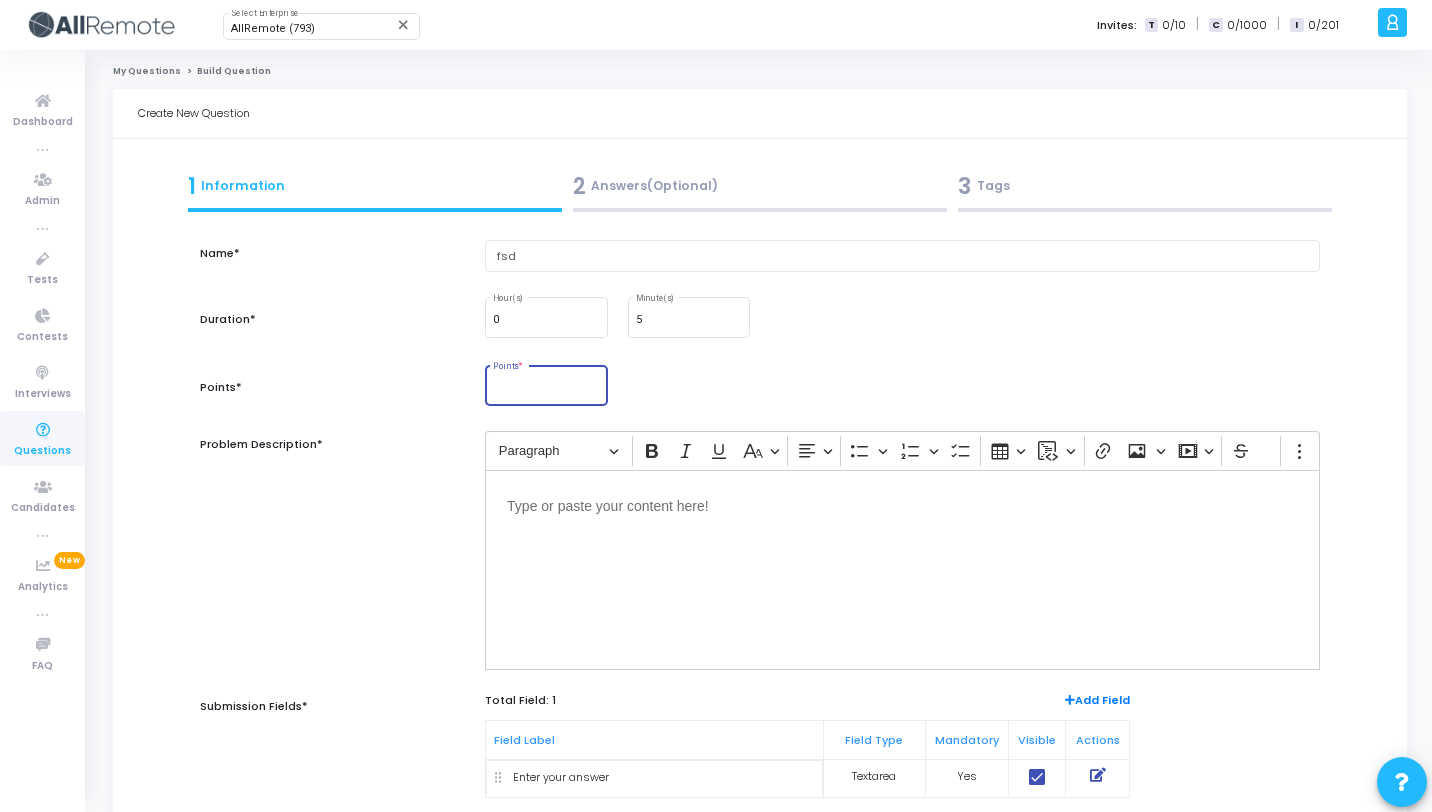 click on "Points  *" at bounding box center [546, 389] 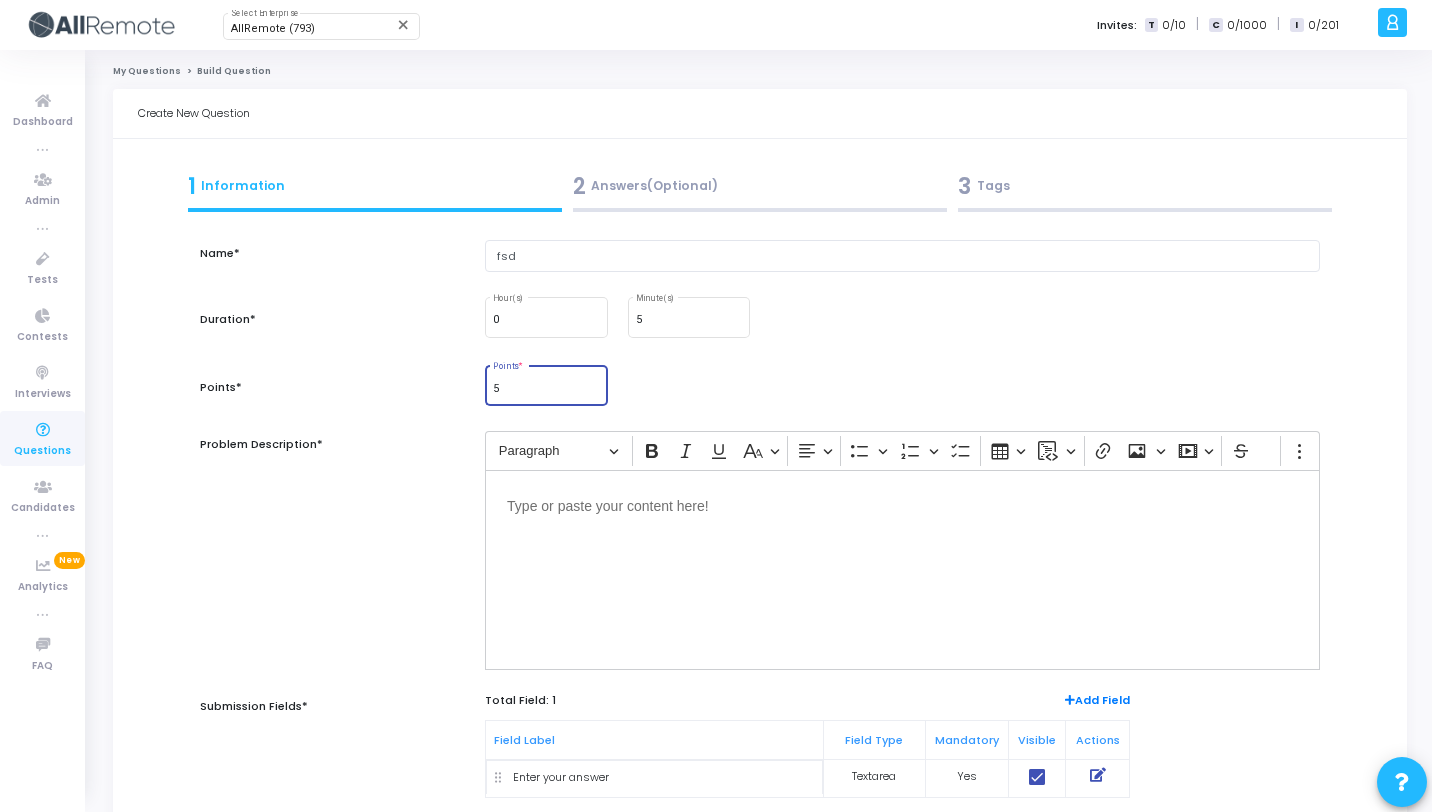 type on "5" 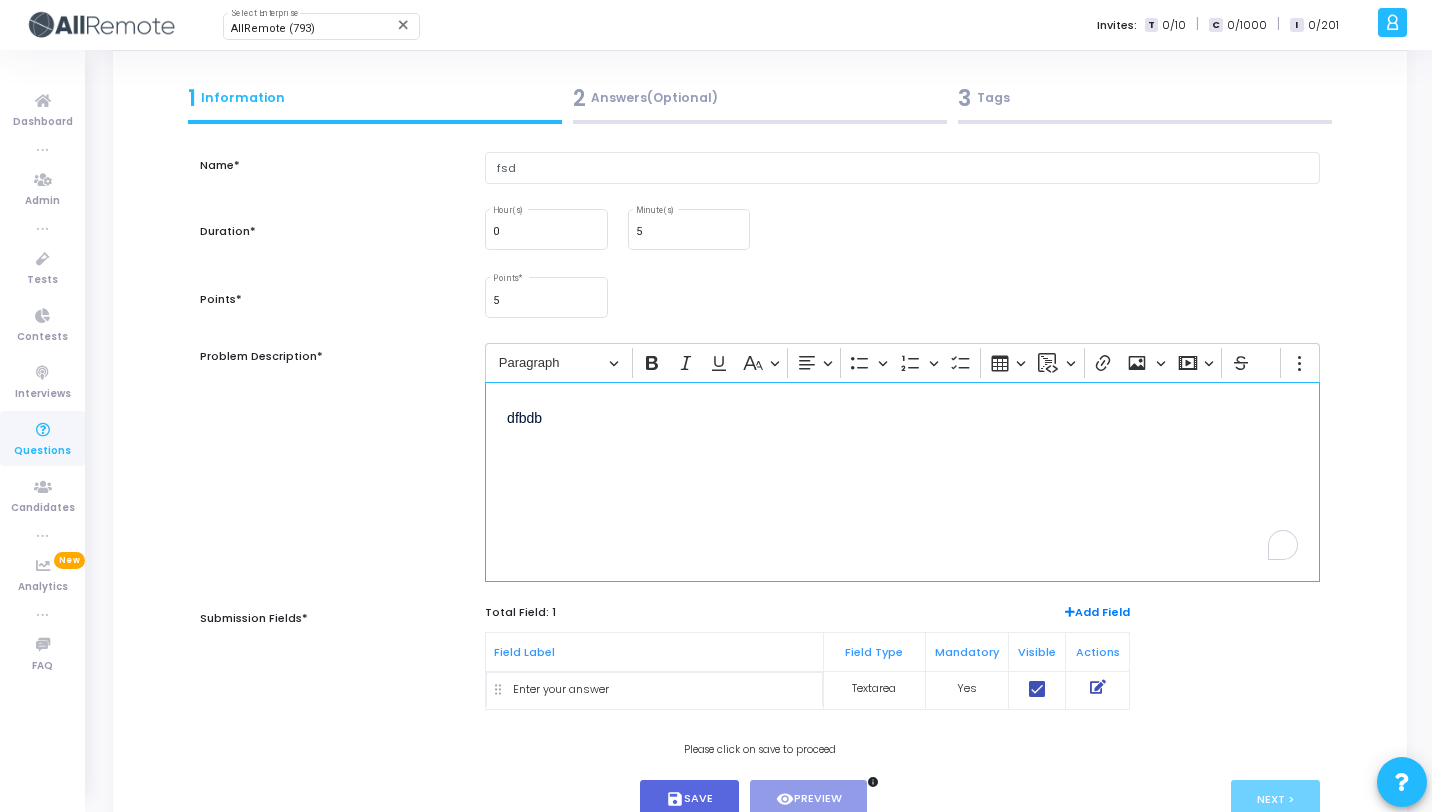 scroll, scrollTop: 190, scrollLeft: 0, axis: vertical 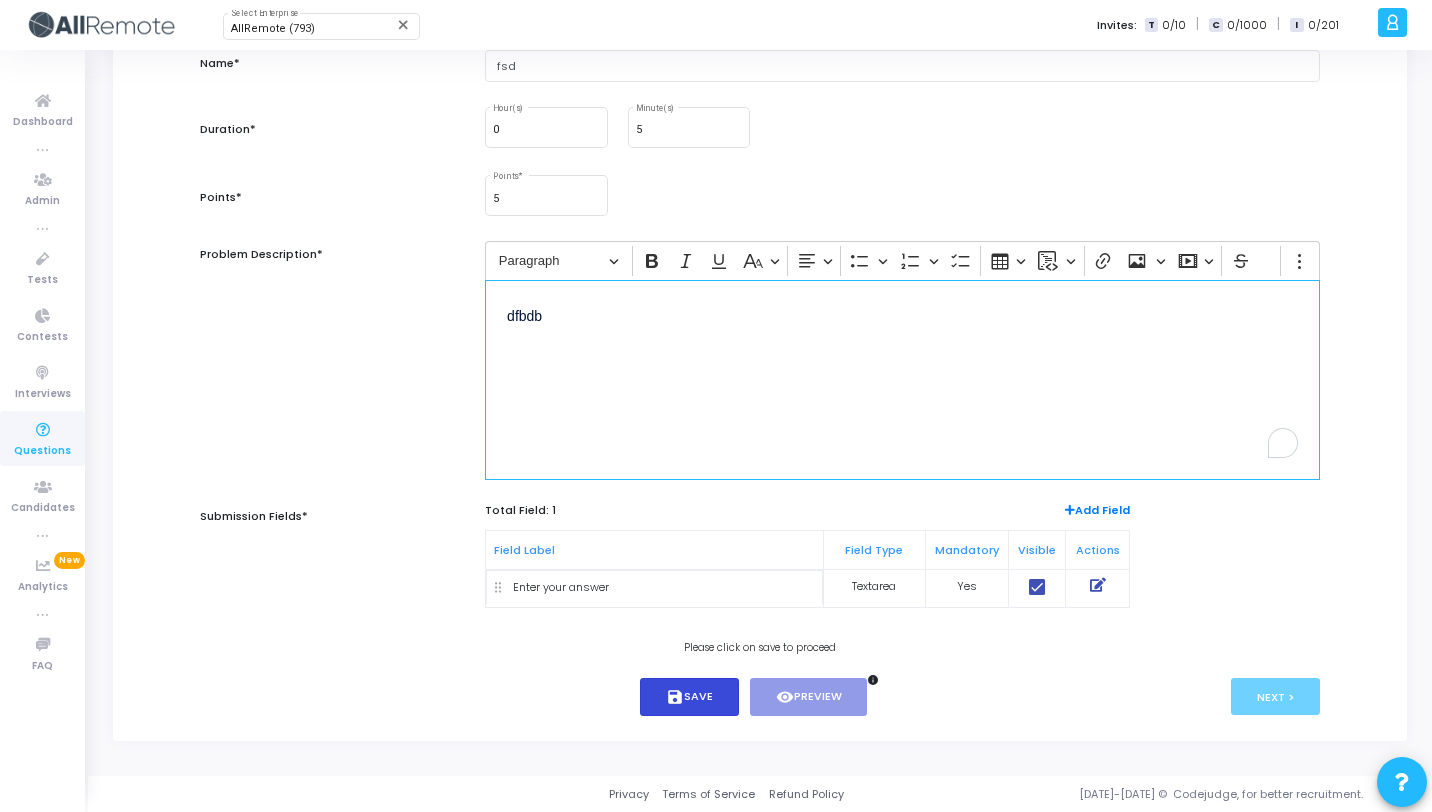 click on "save  Save" at bounding box center [689, 697] 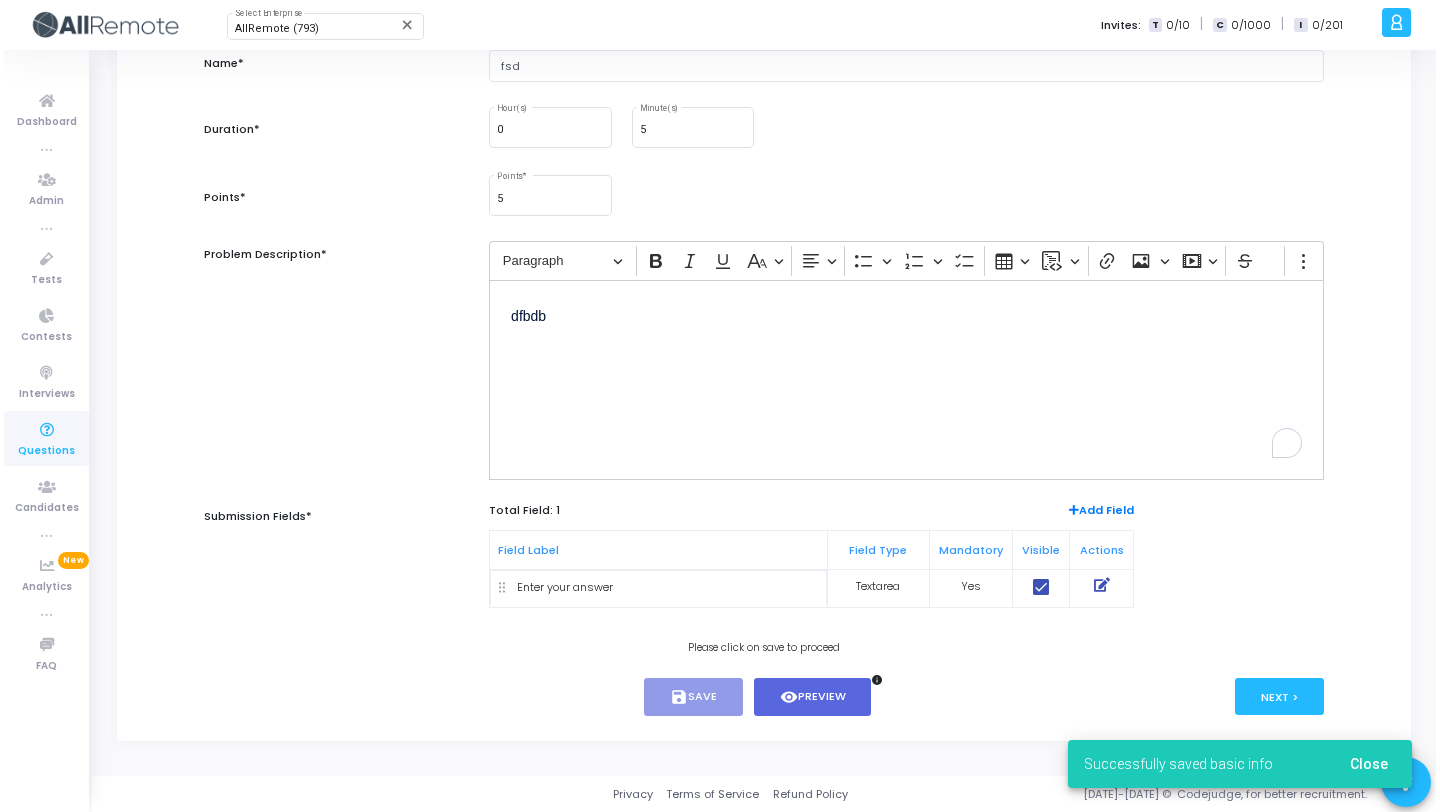 scroll, scrollTop: 0, scrollLeft: 0, axis: both 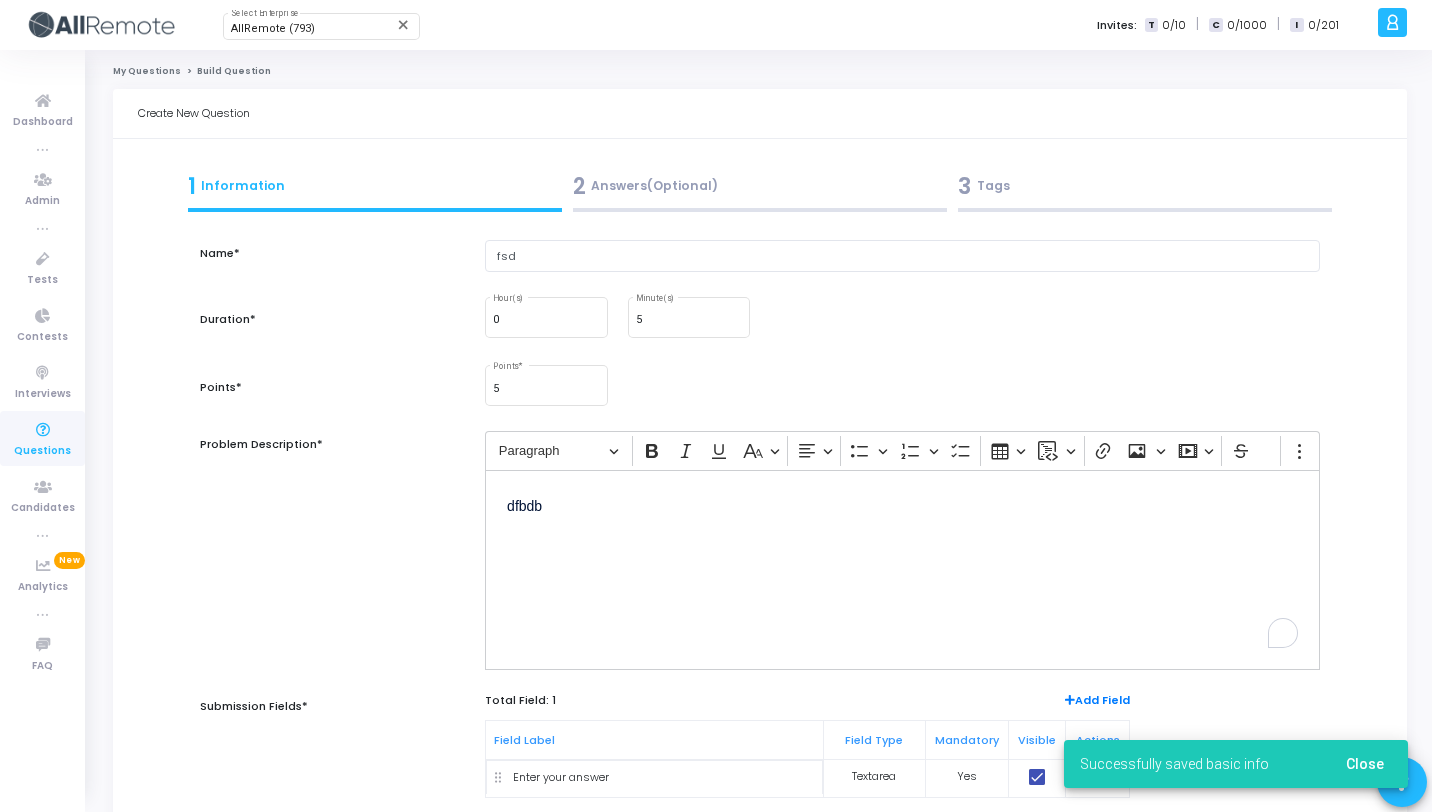 click on "2  Answers(Optional)" at bounding box center (760, 186) 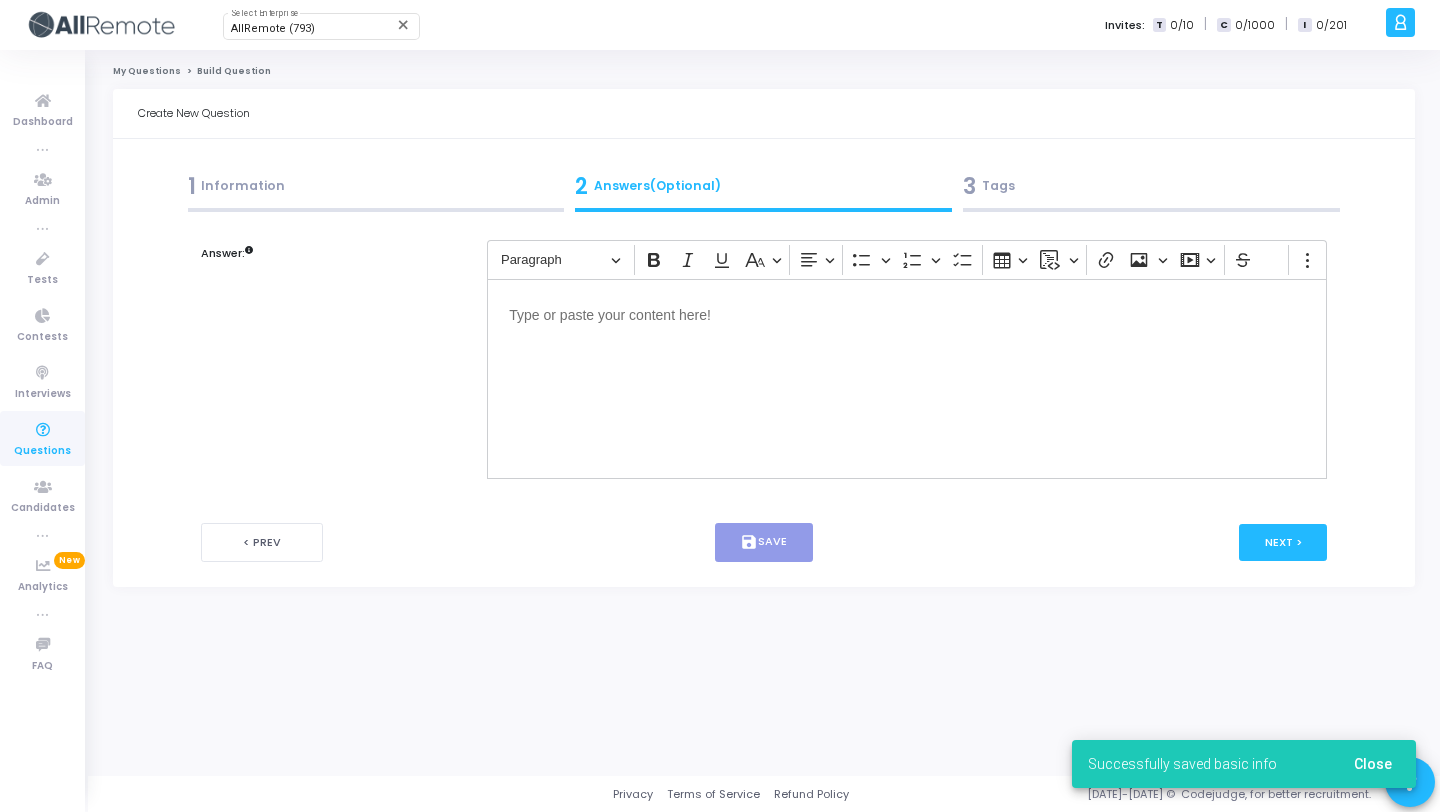 click at bounding box center (907, 313) 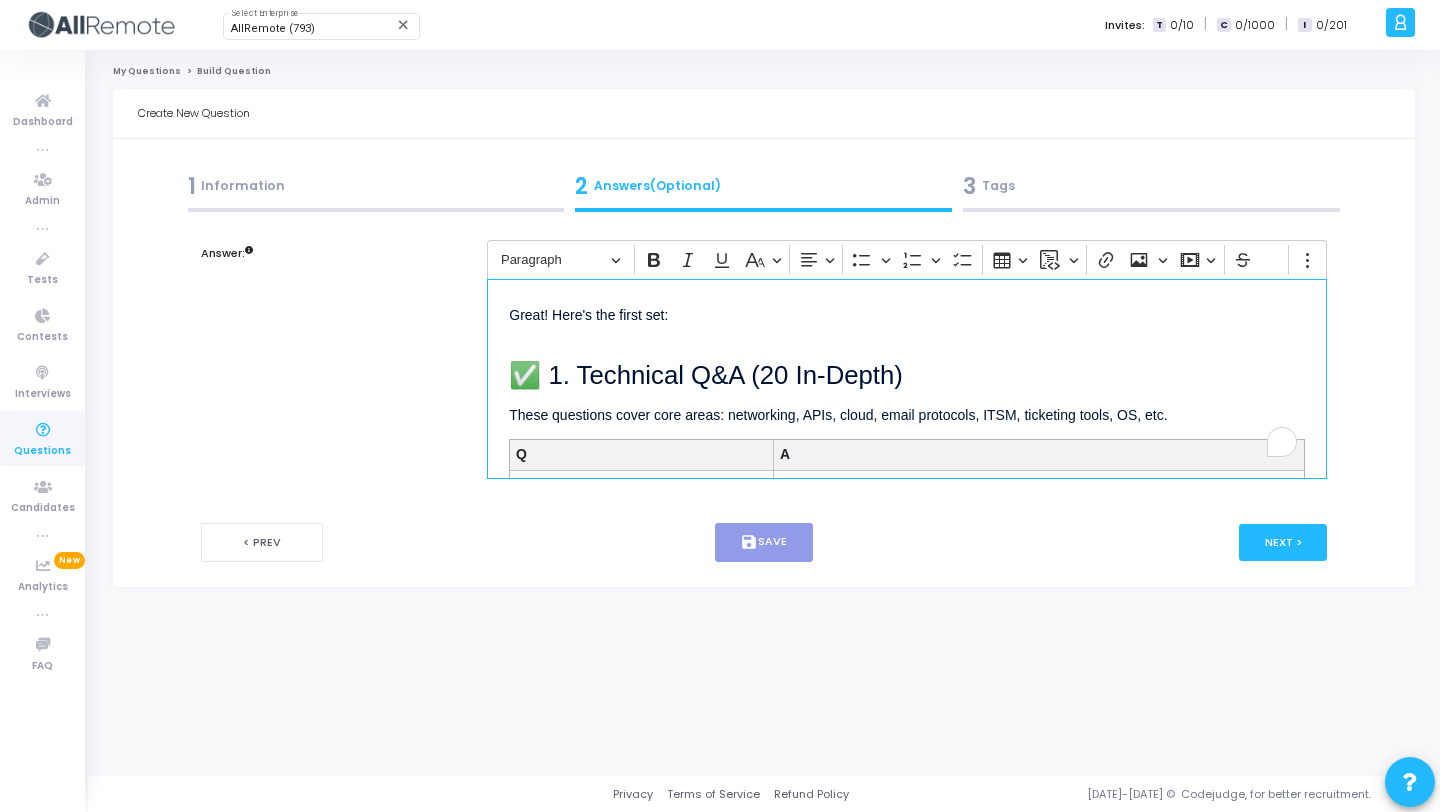 scroll, scrollTop: 3270, scrollLeft: 0, axis: vertical 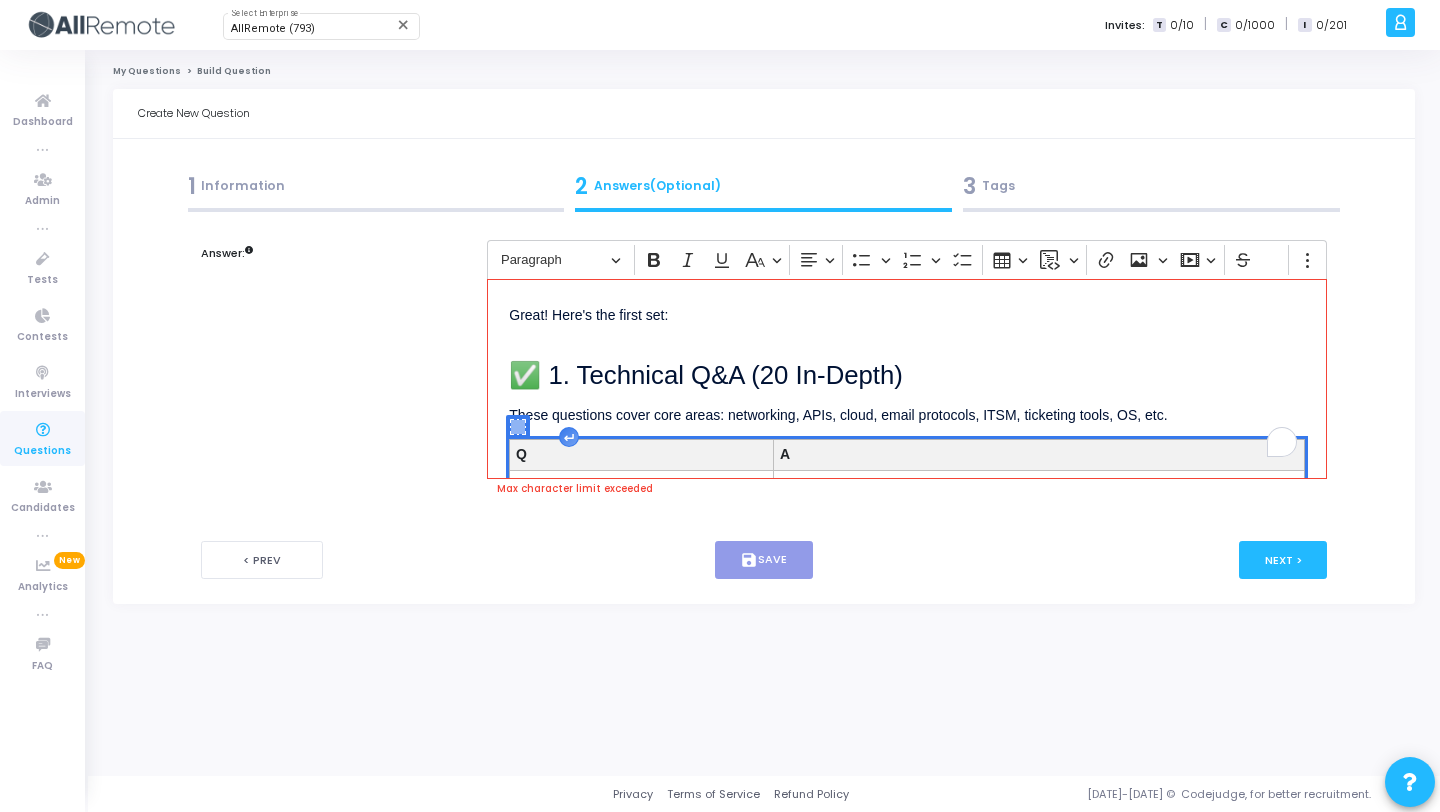 drag, startPoint x: 843, startPoint y: 442, endPoint x: 178, endPoint y: -88, distance: 850.36755 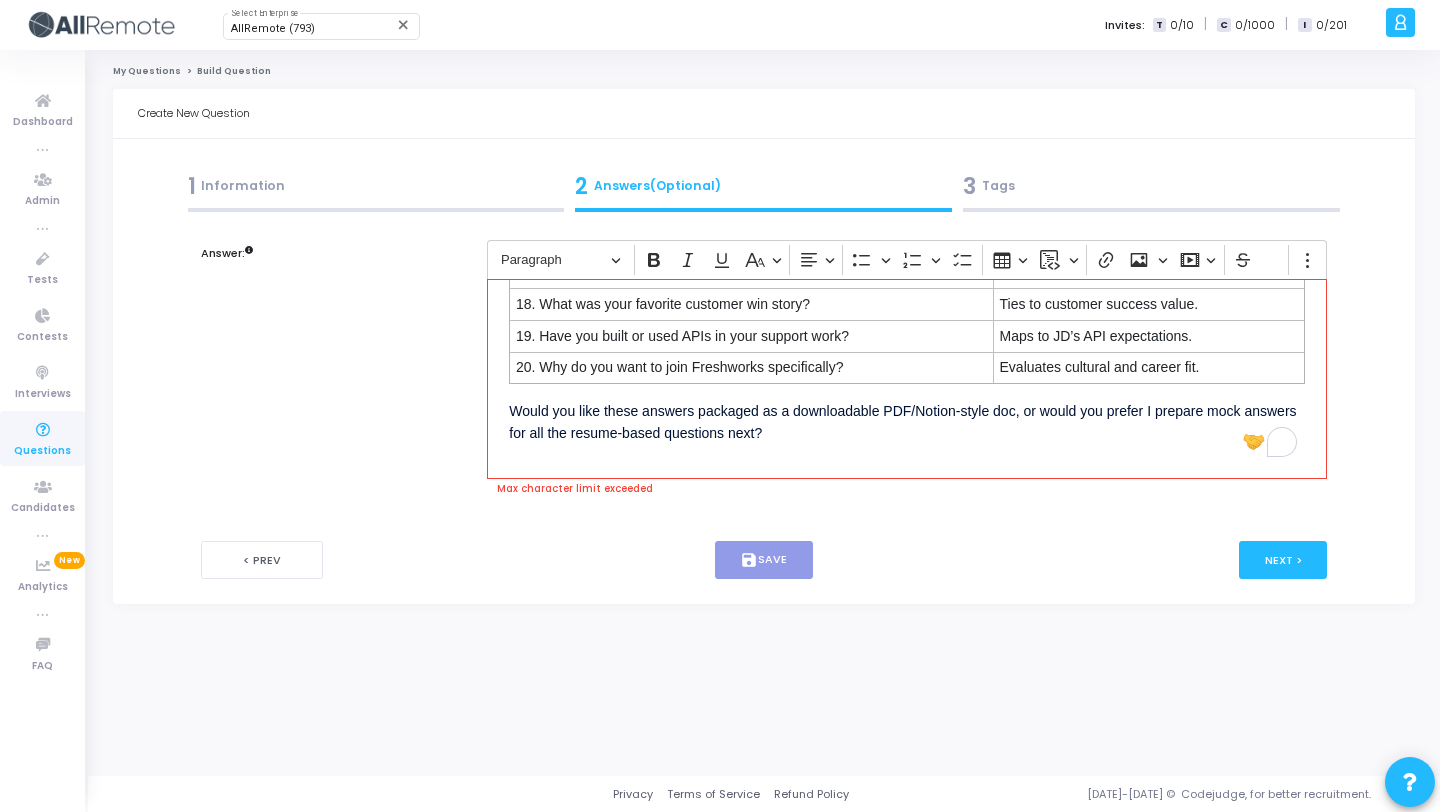 click on "Would you like these answers packaged as a downloadable PDF/Notion-style doc, or would you prefer I prepare mock answers for all the resume-based questions next?" at bounding box center [907, 421] 